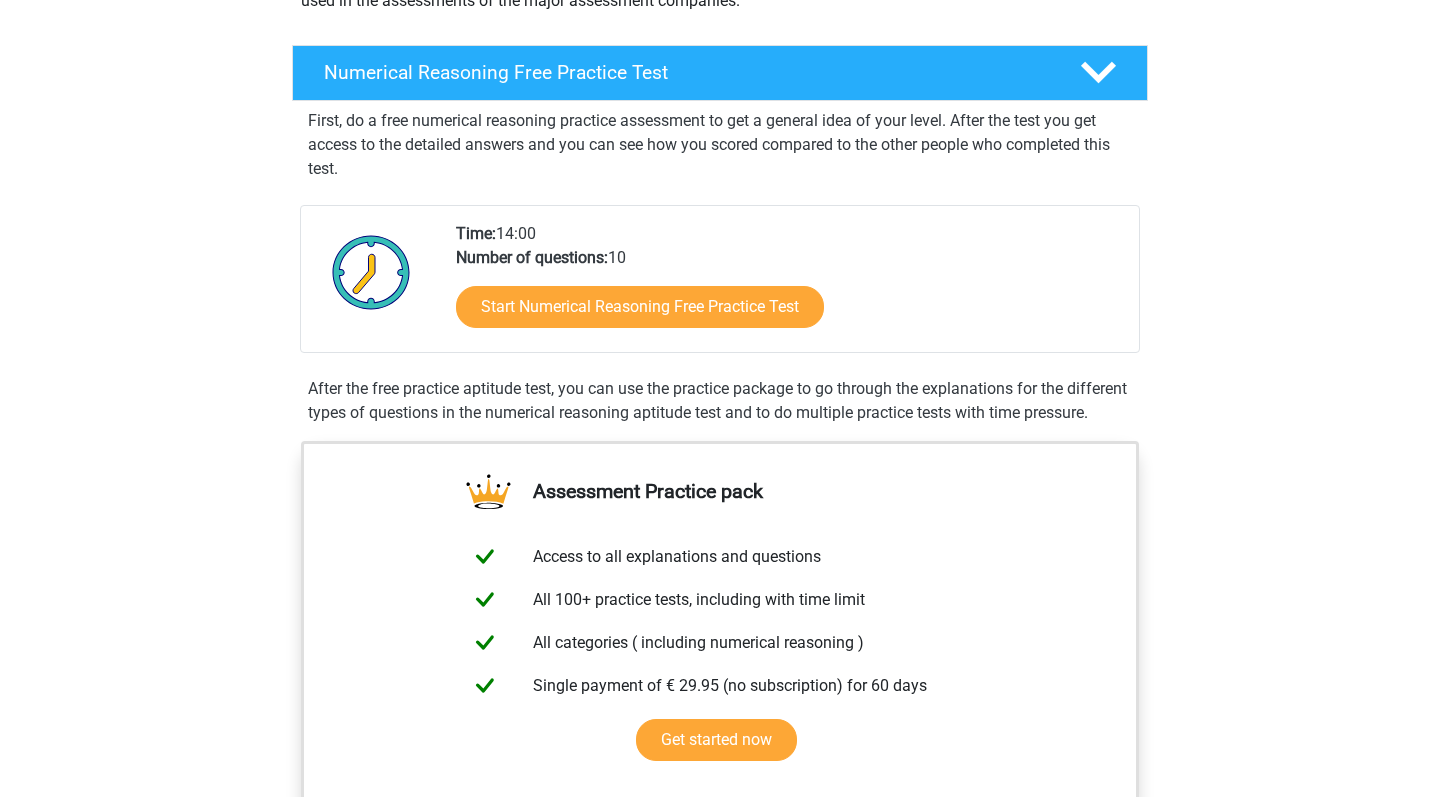 scroll, scrollTop: 285, scrollLeft: 0, axis: vertical 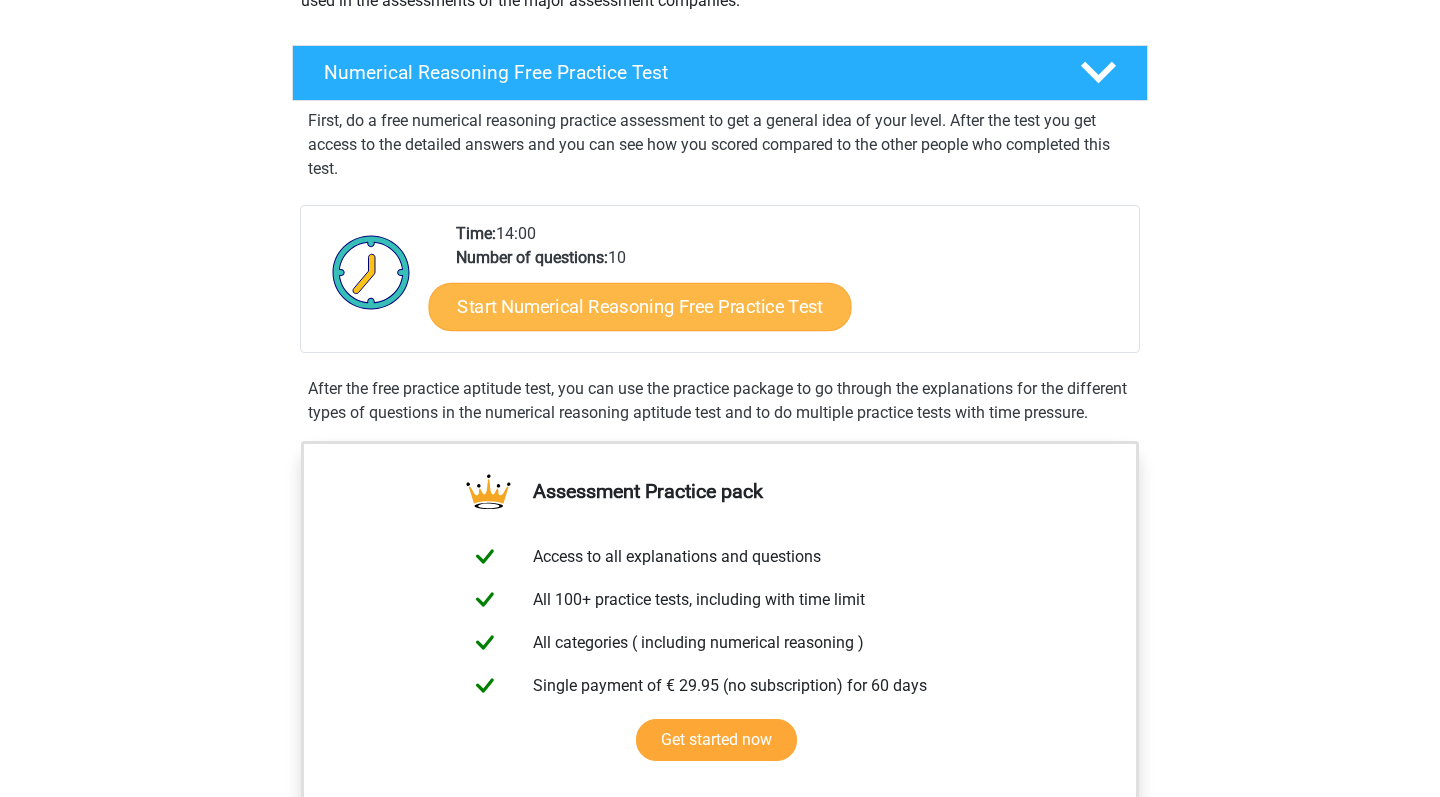 click on "Start Numerical Reasoning
Free Practice Test" at bounding box center (640, 306) 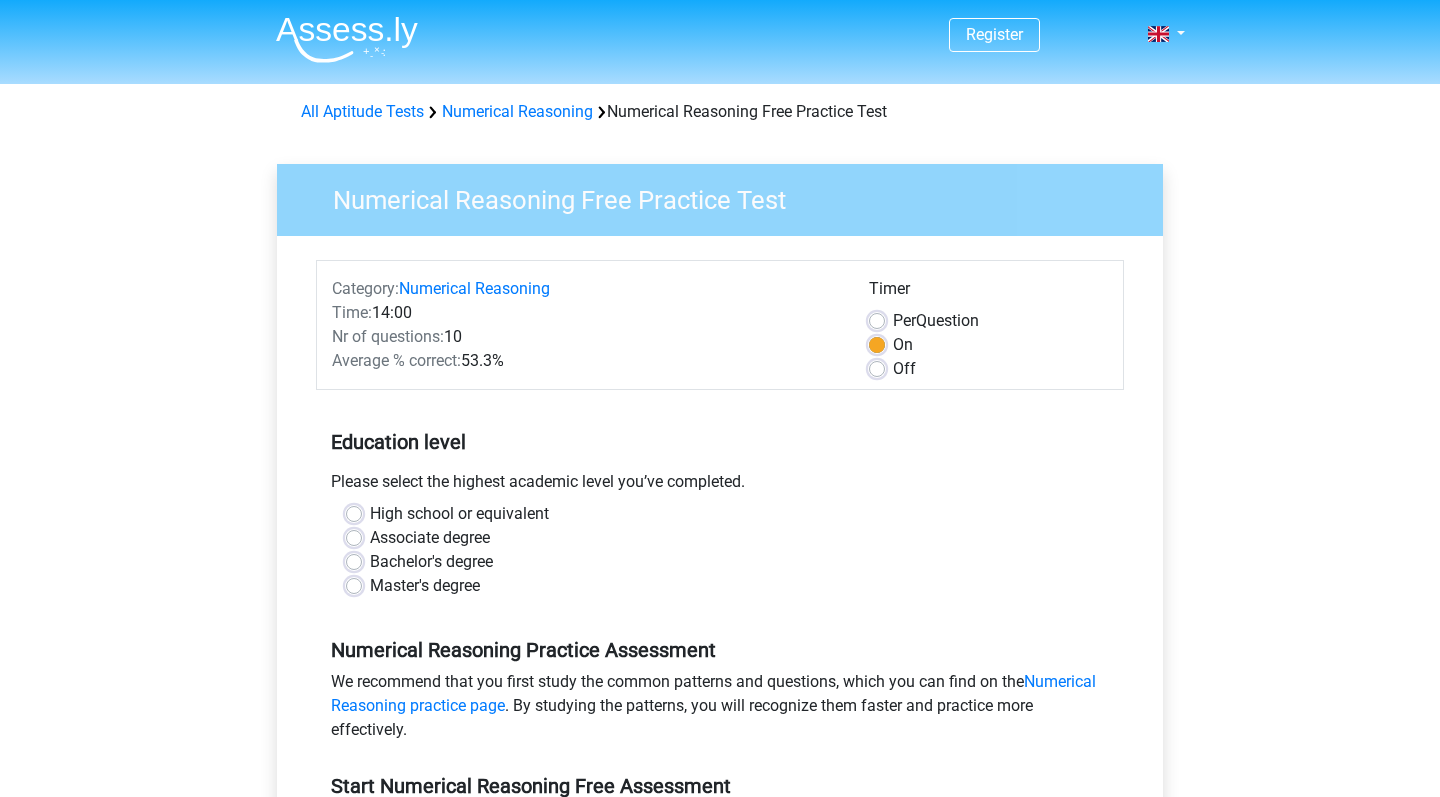scroll, scrollTop: 0, scrollLeft: 0, axis: both 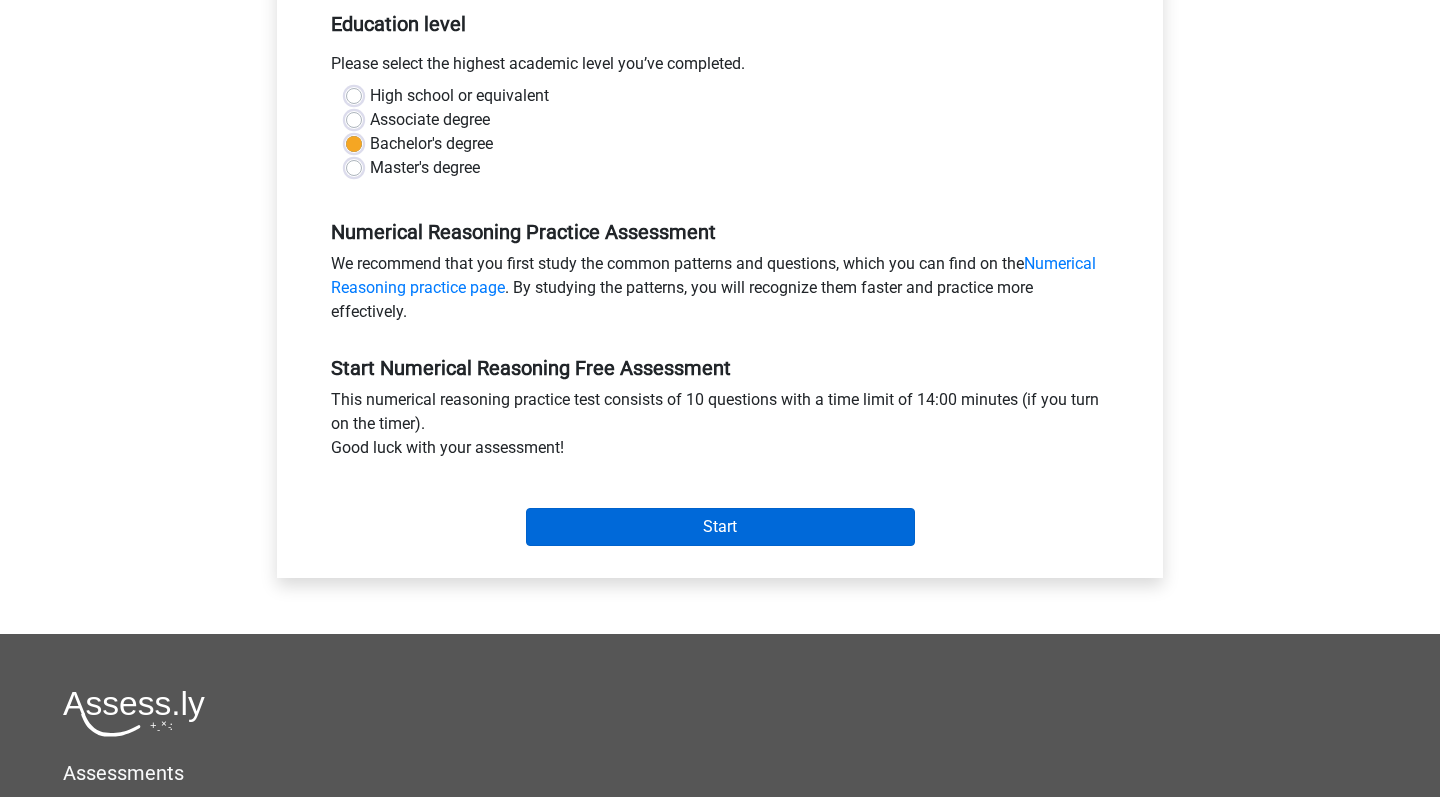click on "Start" at bounding box center (720, 527) 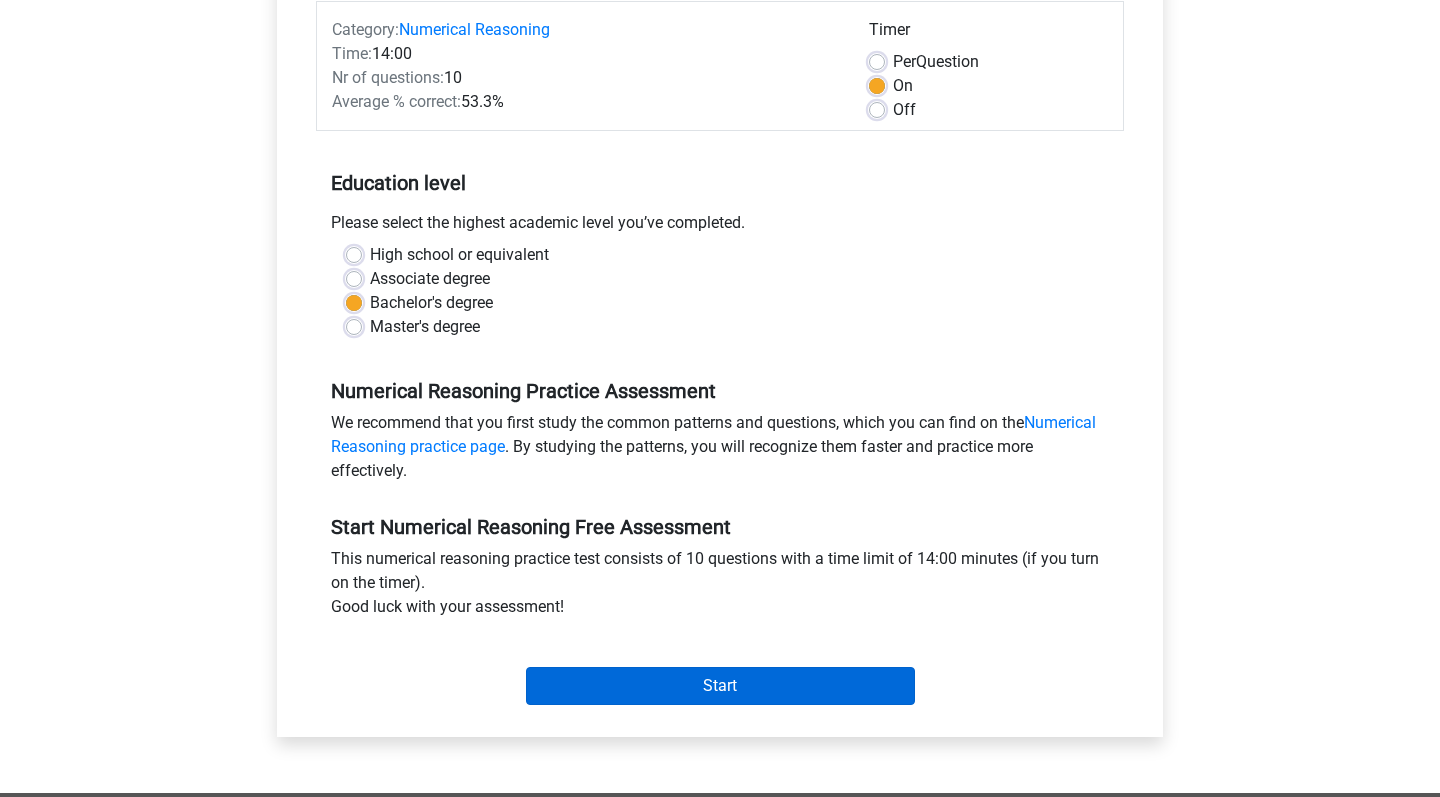 scroll, scrollTop: 258, scrollLeft: 0, axis: vertical 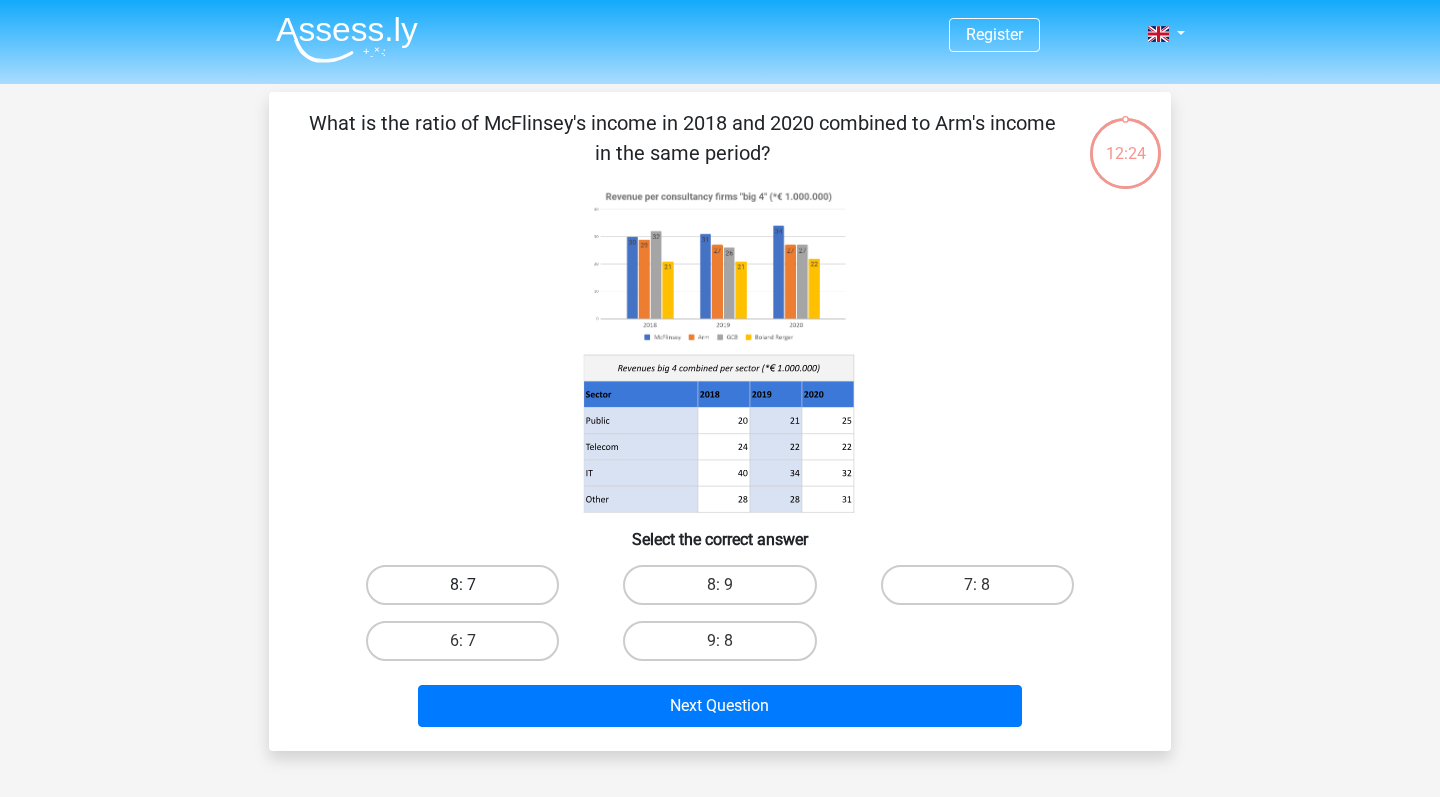 click on "8: 7" at bounding box center (462, 585) 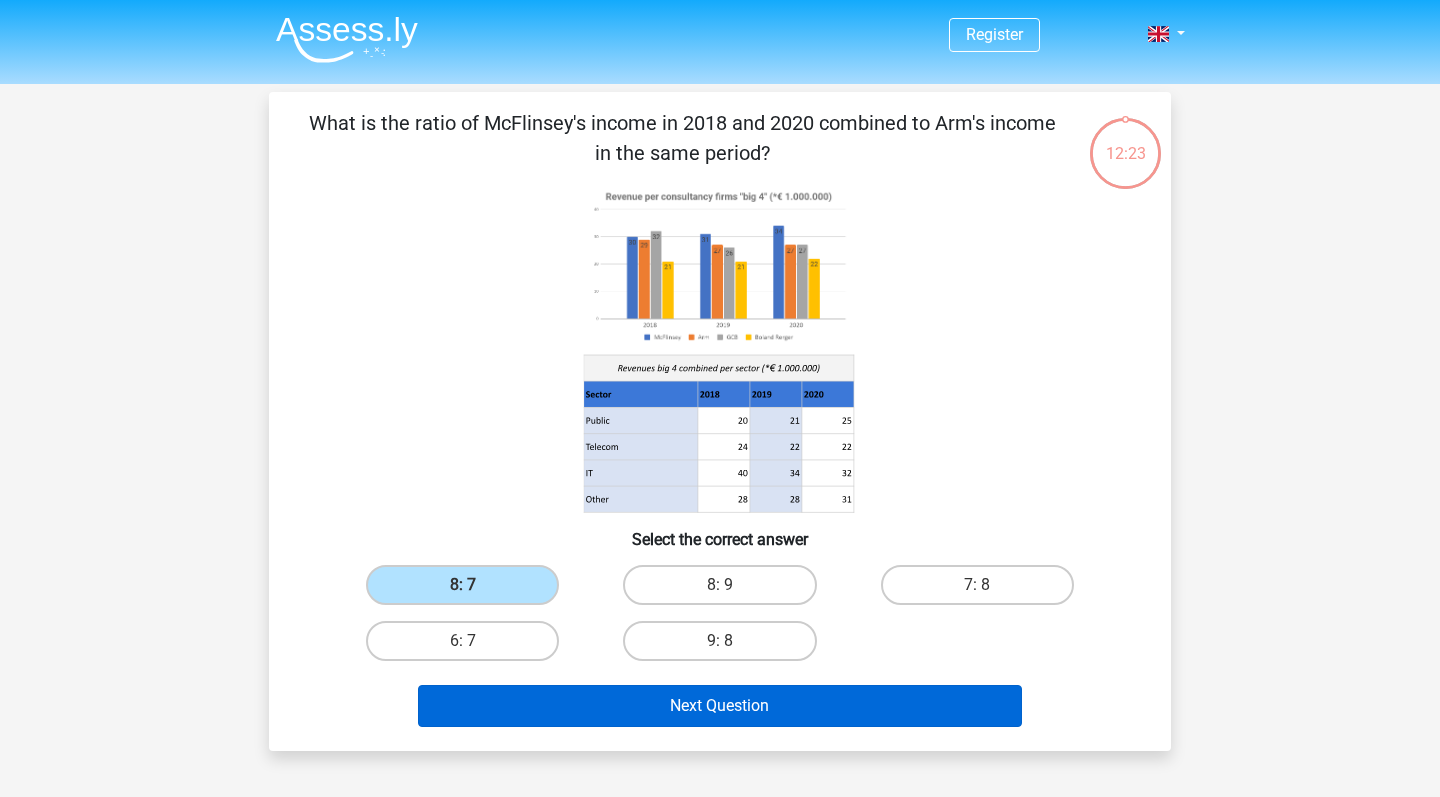 click on "Next Question" at bounding box center (720, 706) 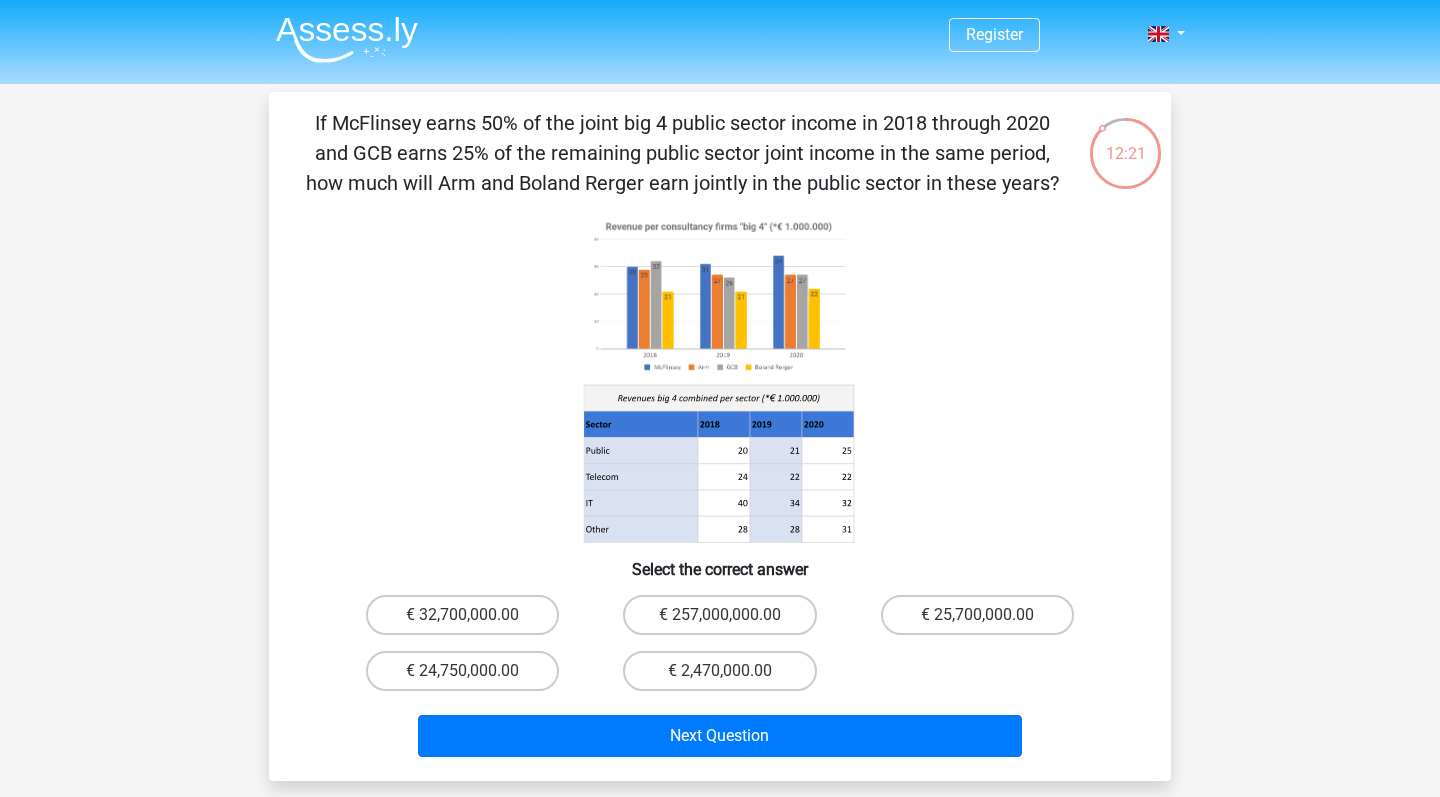 scroll, scrollTop: 0, scrollLeft: 0, axis: both 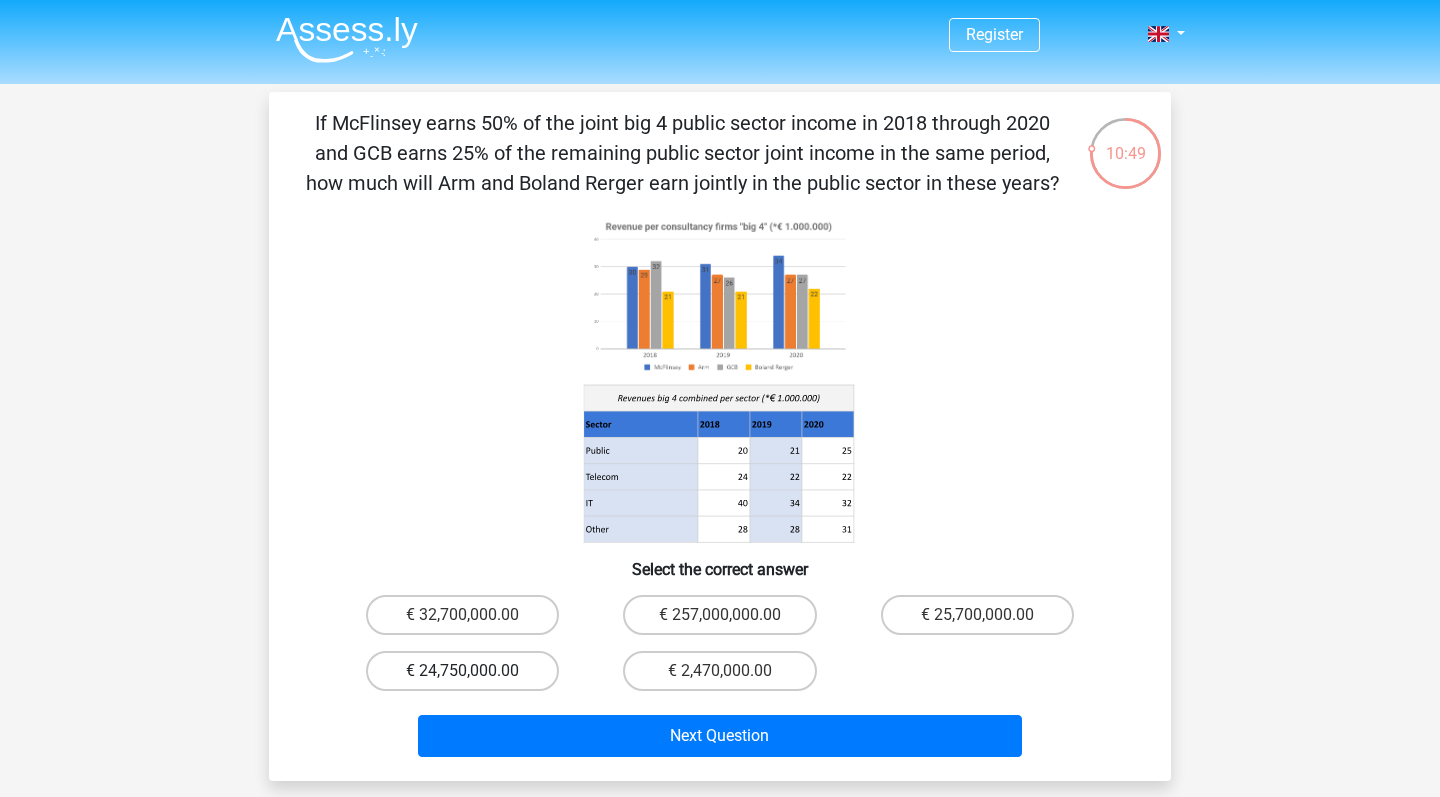 click on "€ 24,750,000.00" at bounding box center (462, 671) 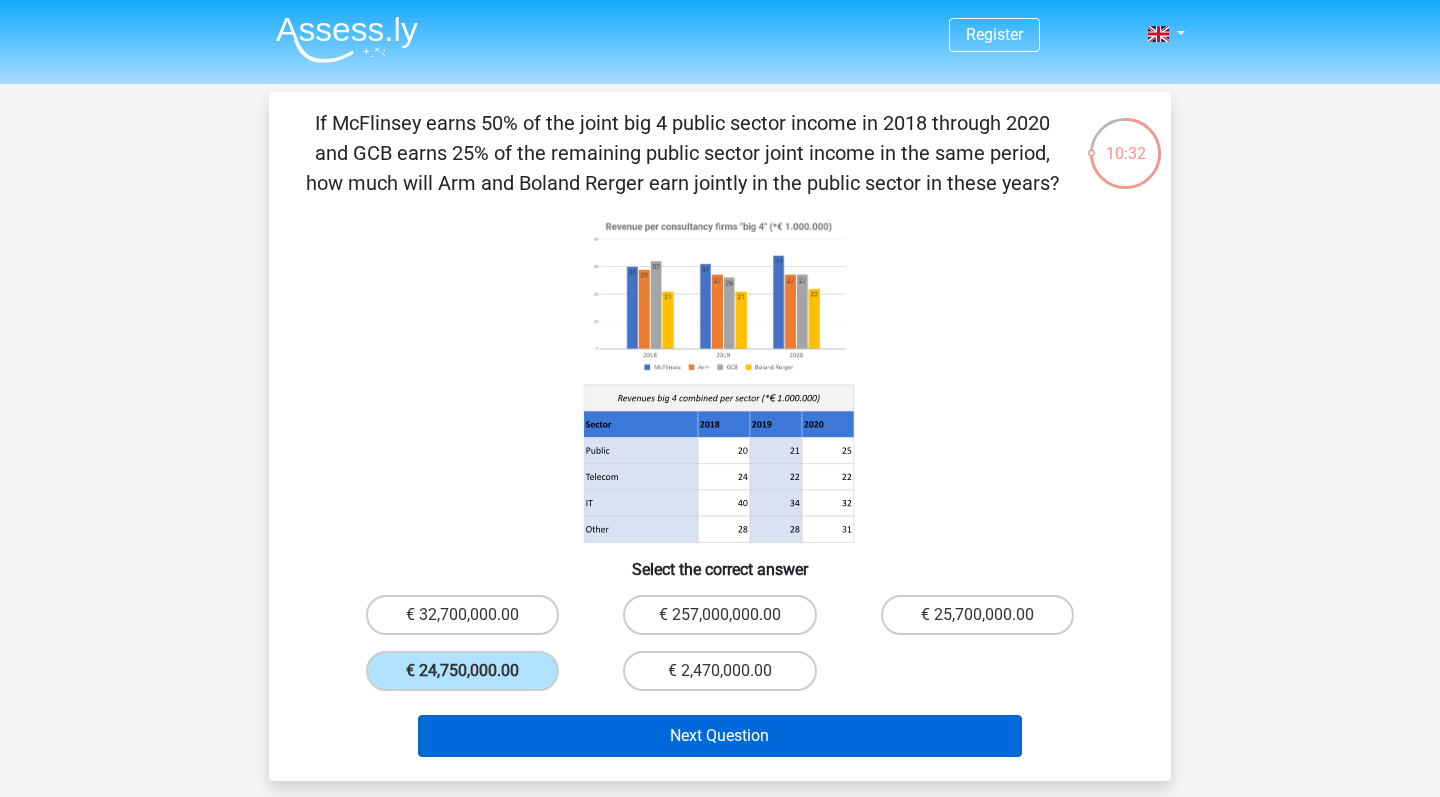 click on "Next Question" at bounding box center [720, 736] 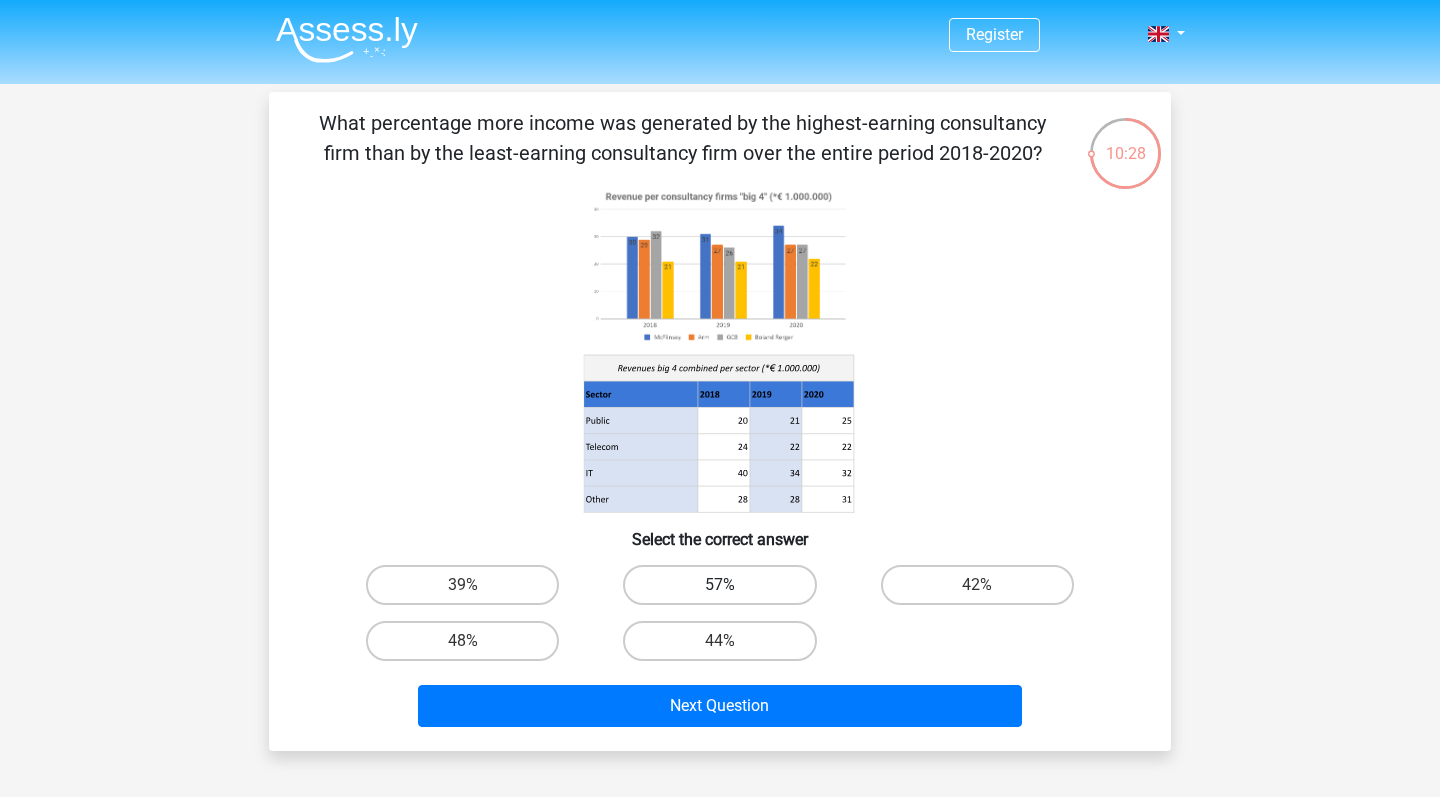 scroll, scrollTop: 0, scrollLeft: 0, axis: both 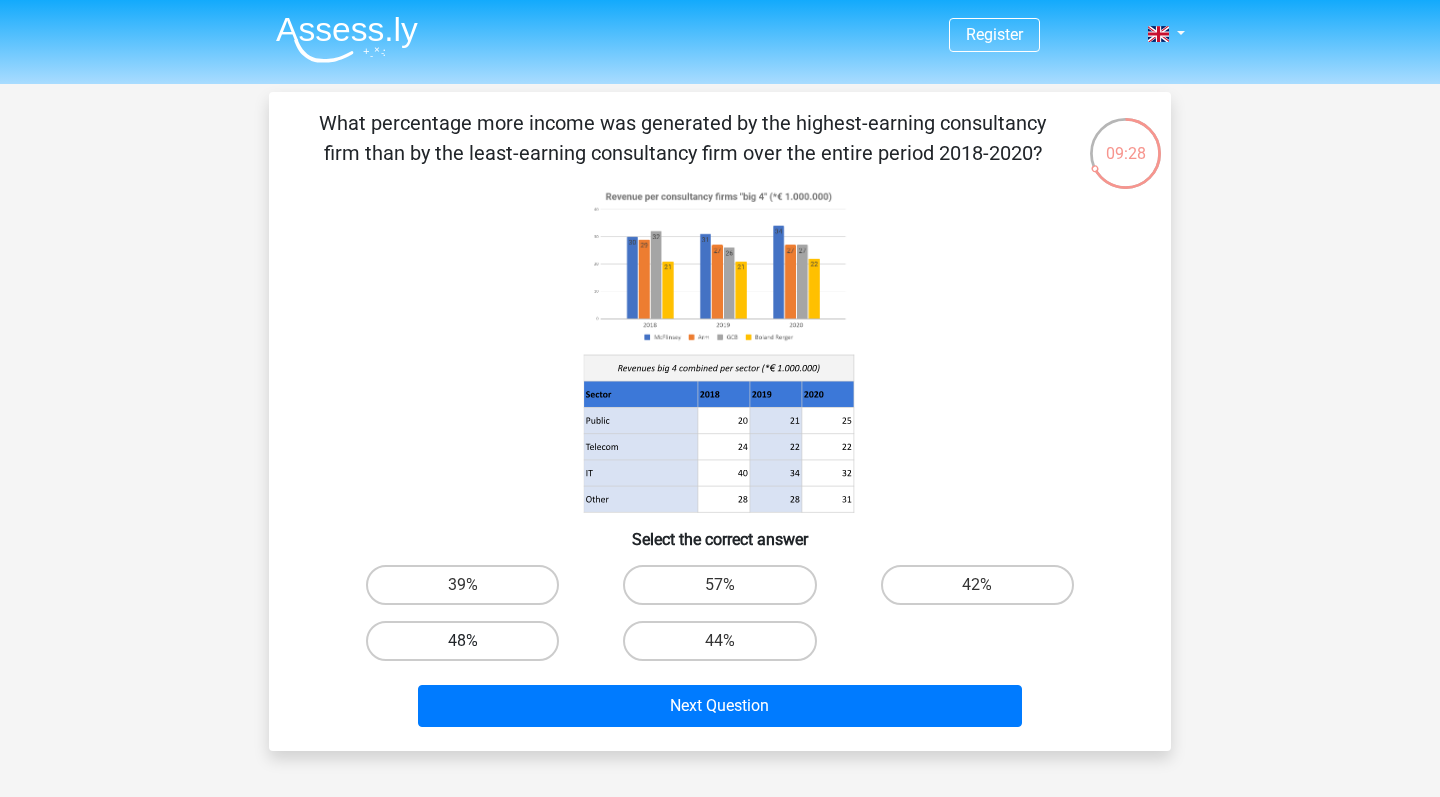 click on "48%" at bounding box center [462, 641] 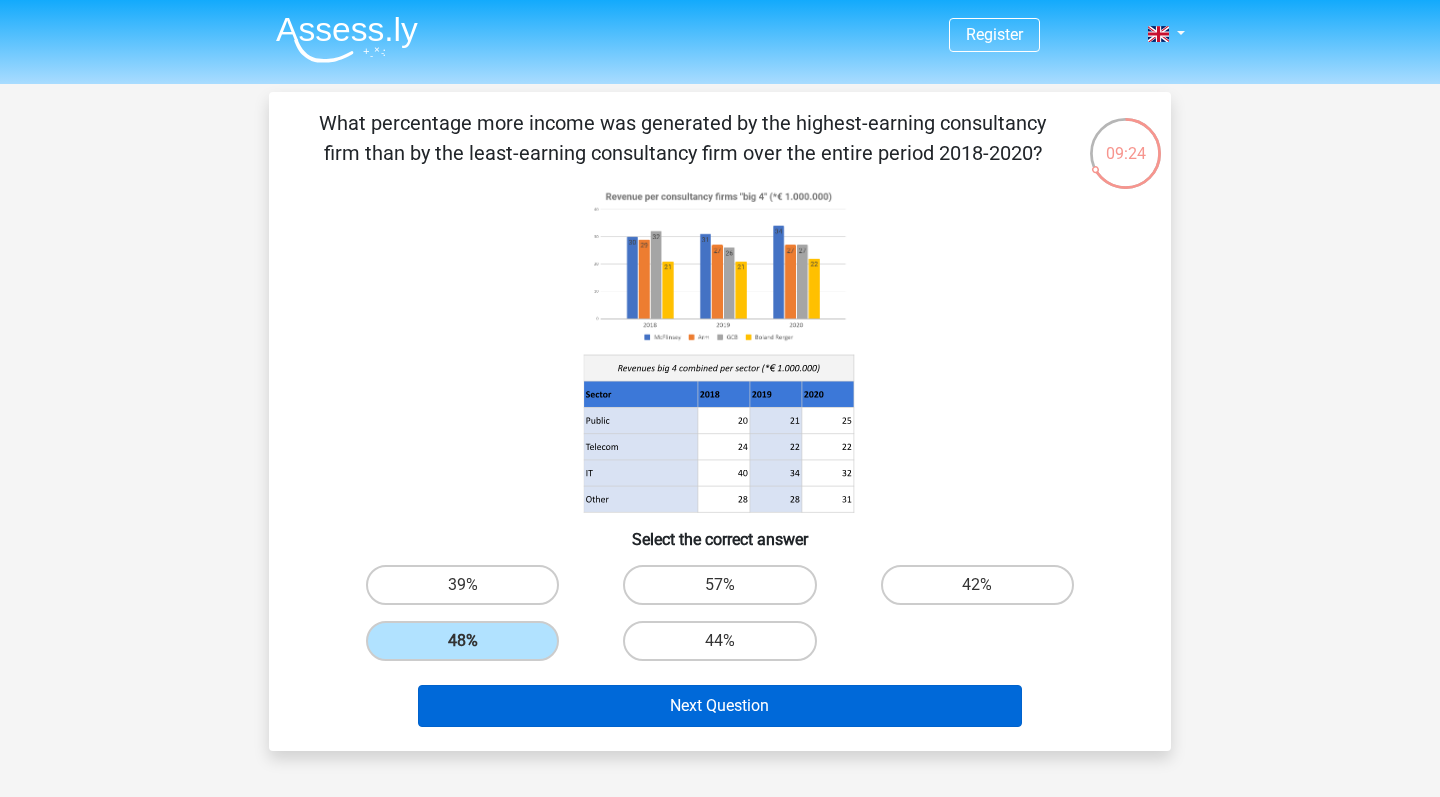 click on "Next Question" at bounding box center [720, 706] 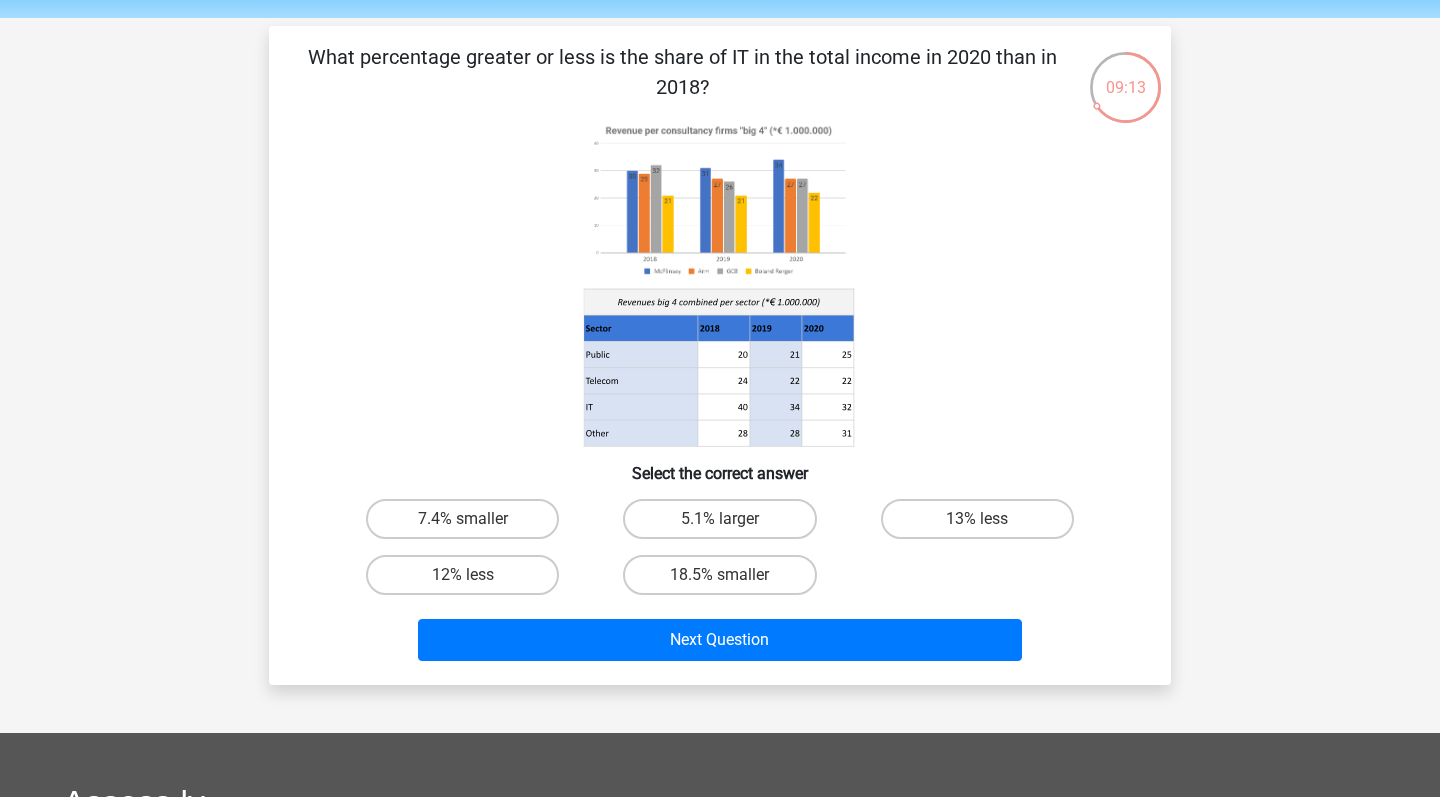 scroll, scrollTop: 55, scrollLeft: 0, axis: vertical 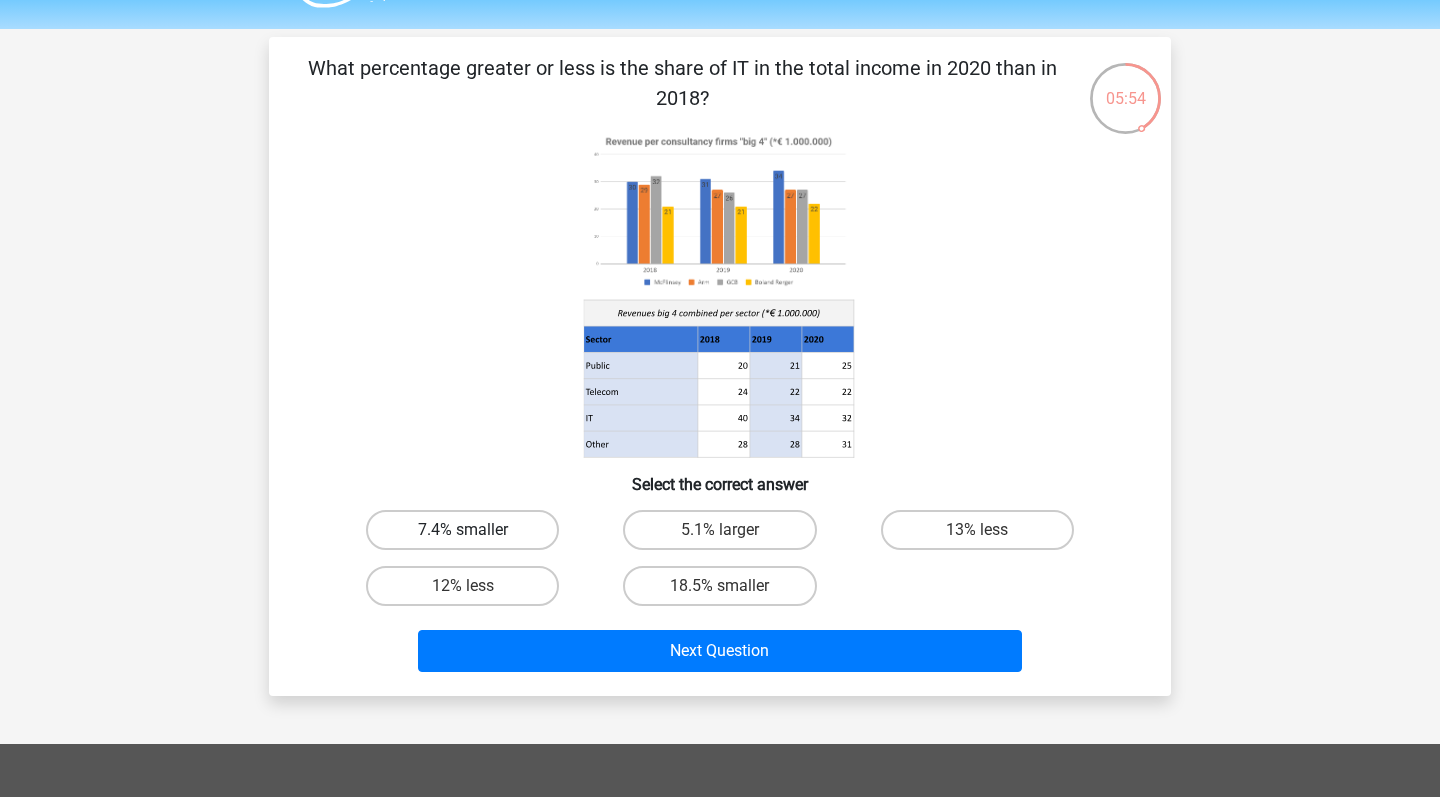 click on "7.4% smaller" at bounding box center [462, 530] 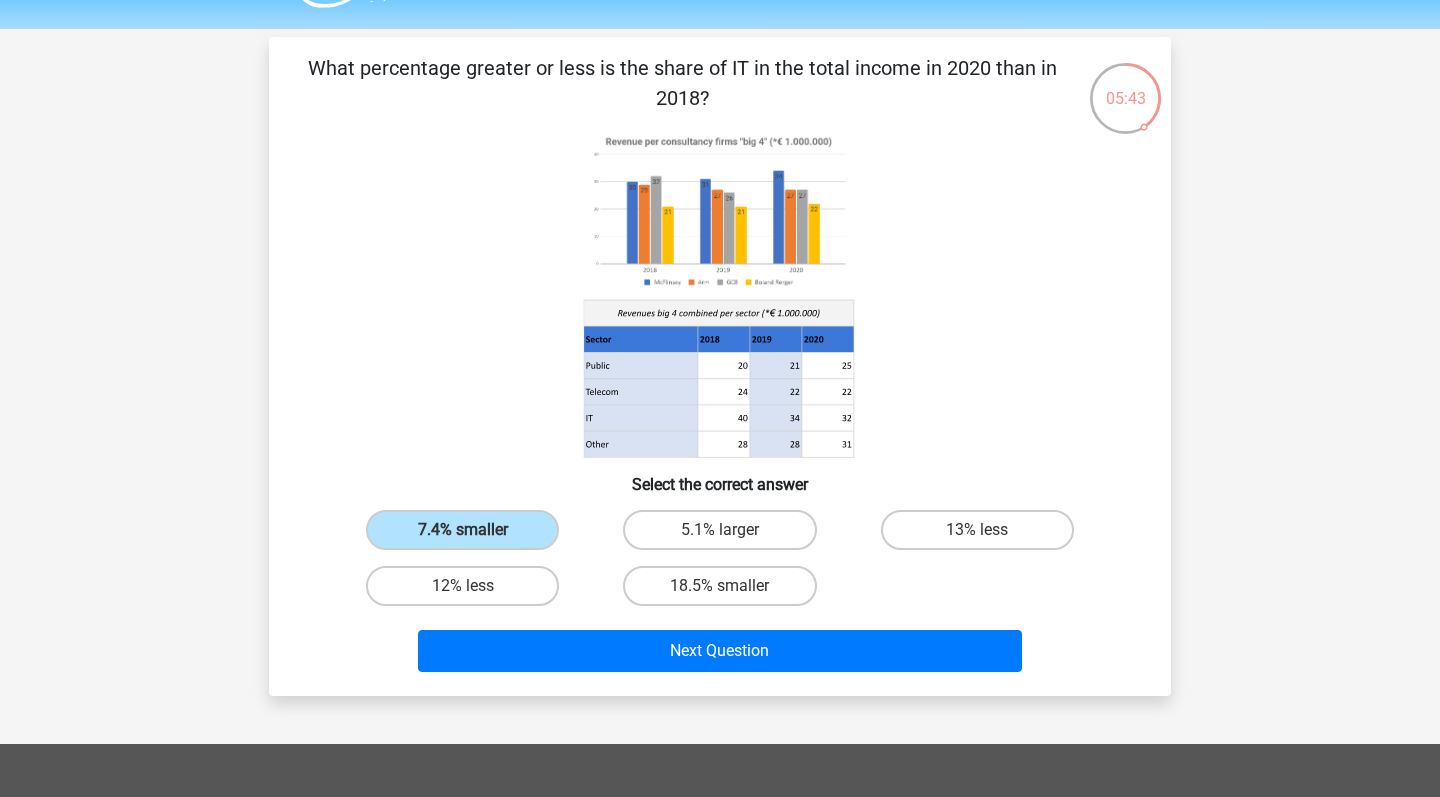 click on "Next Question" at bounding box center (720, 647) 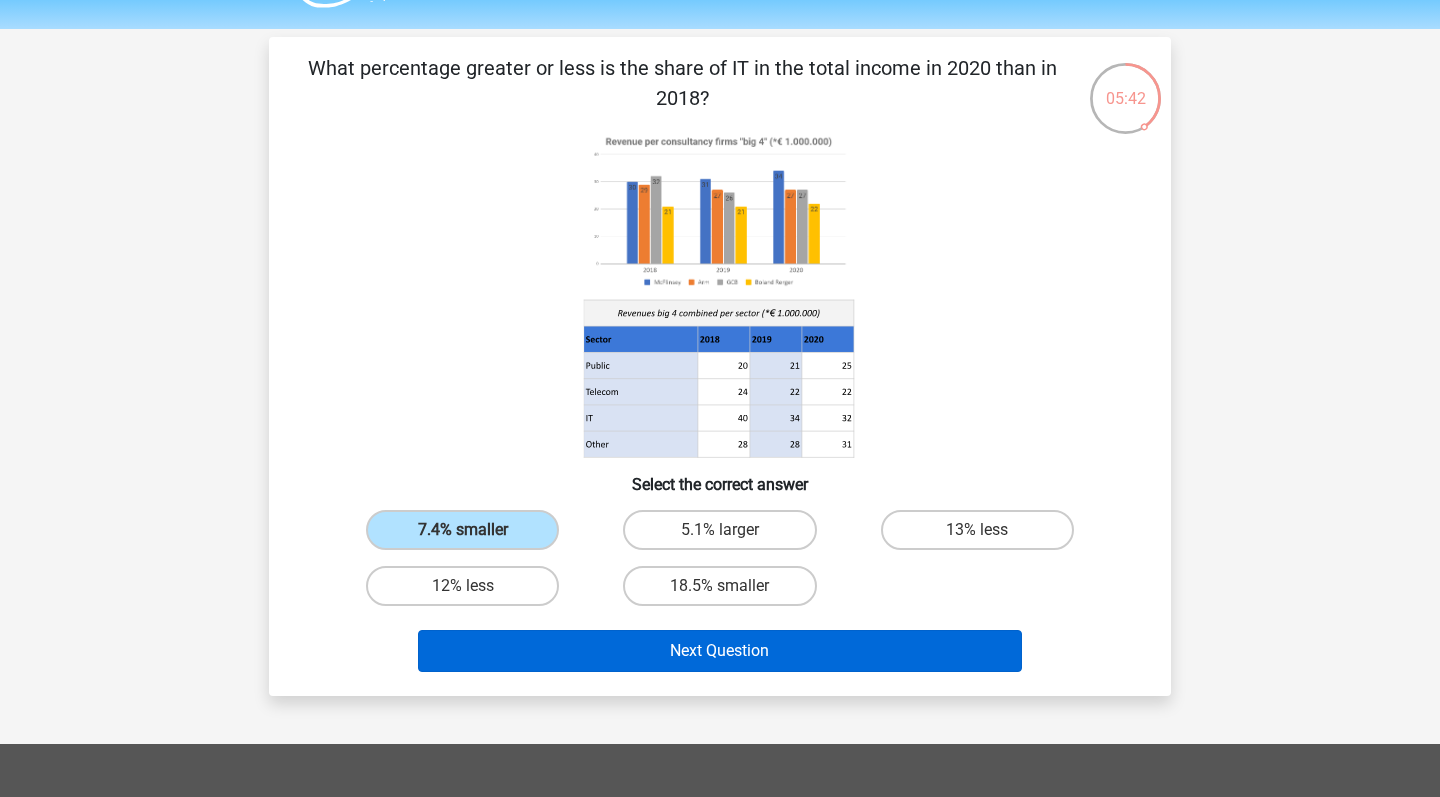 click on "Next Question" at bounding box center [720, 651] 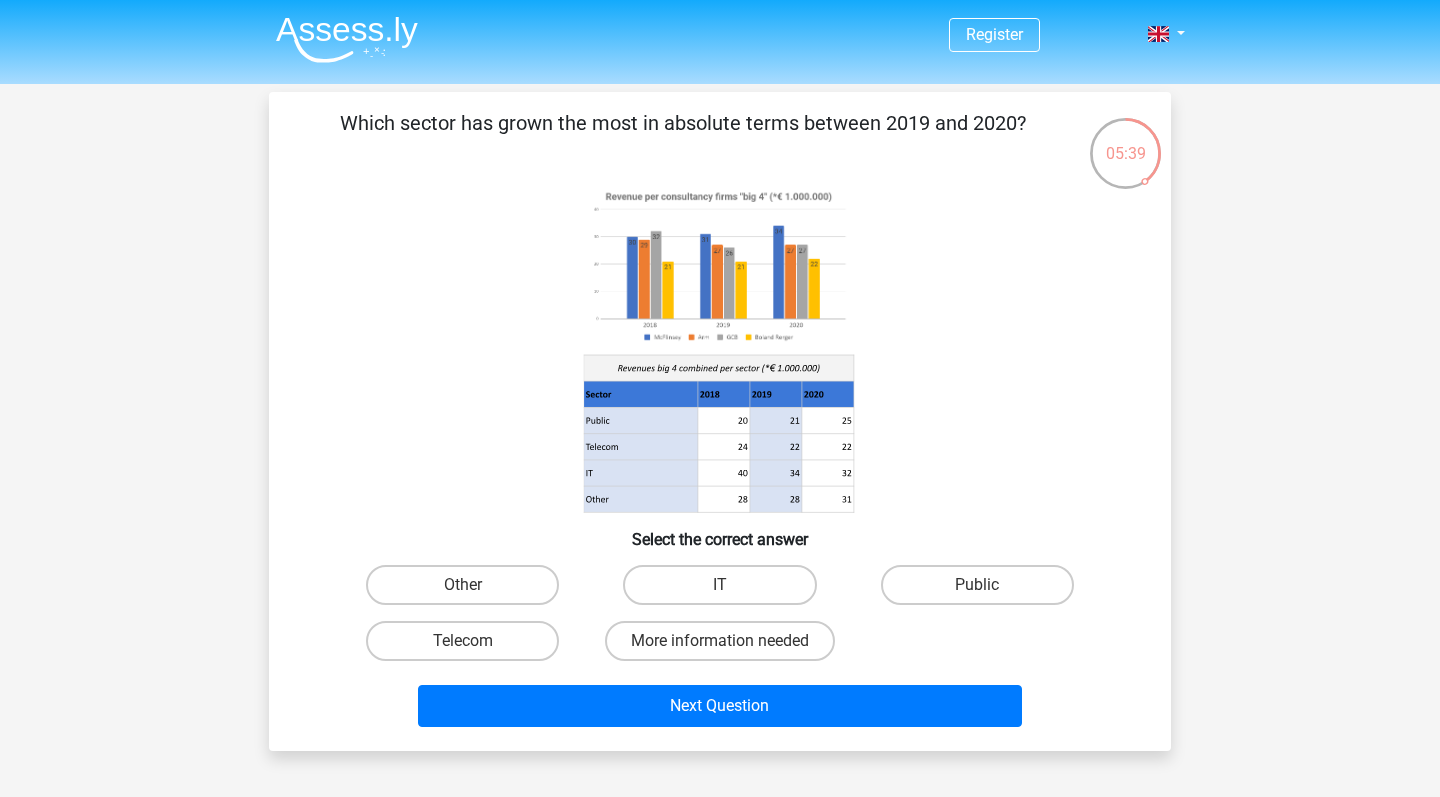 scroll, scrollTop: 0, scrollLeft: 0, axis: both 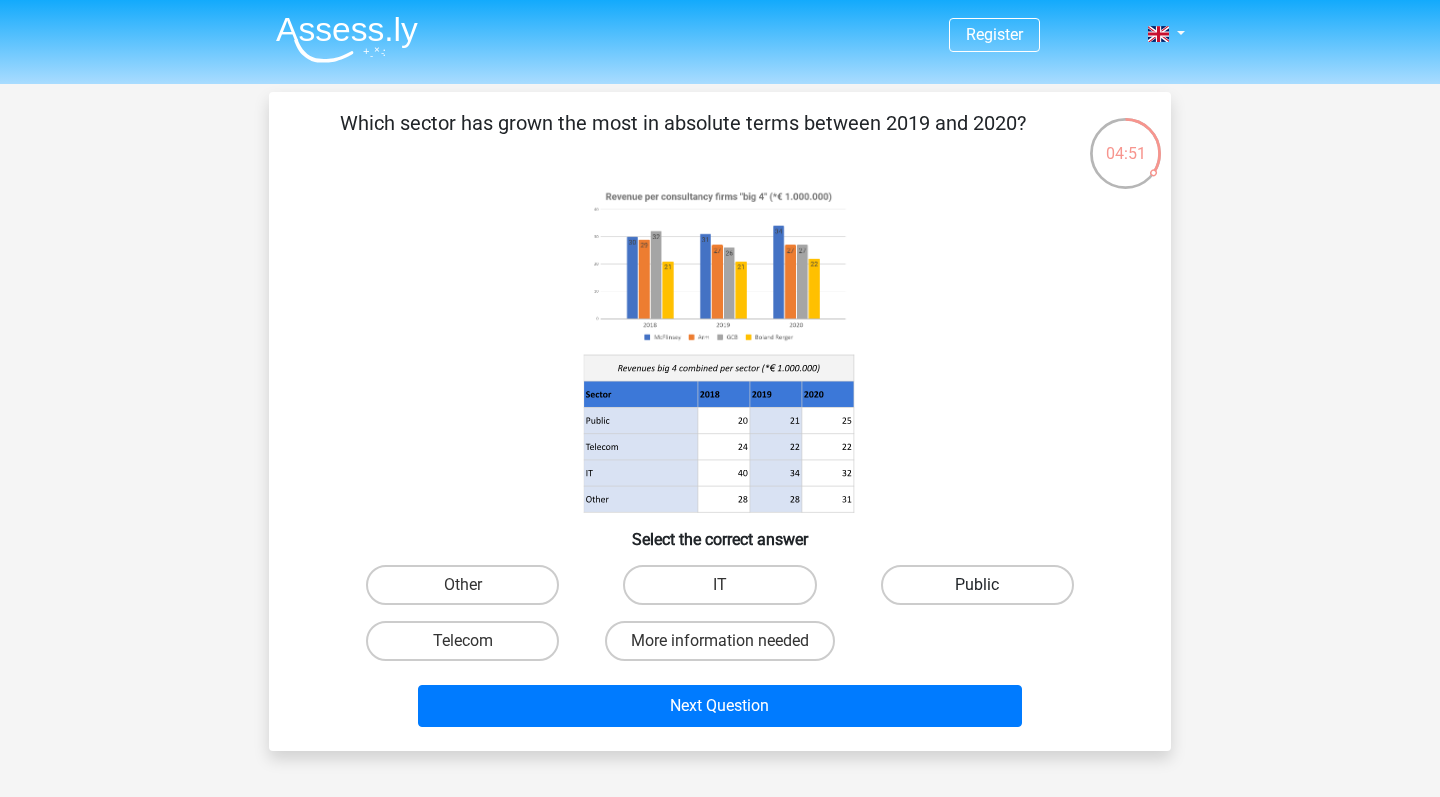 click on "Public" at bounding box center (977, 585) 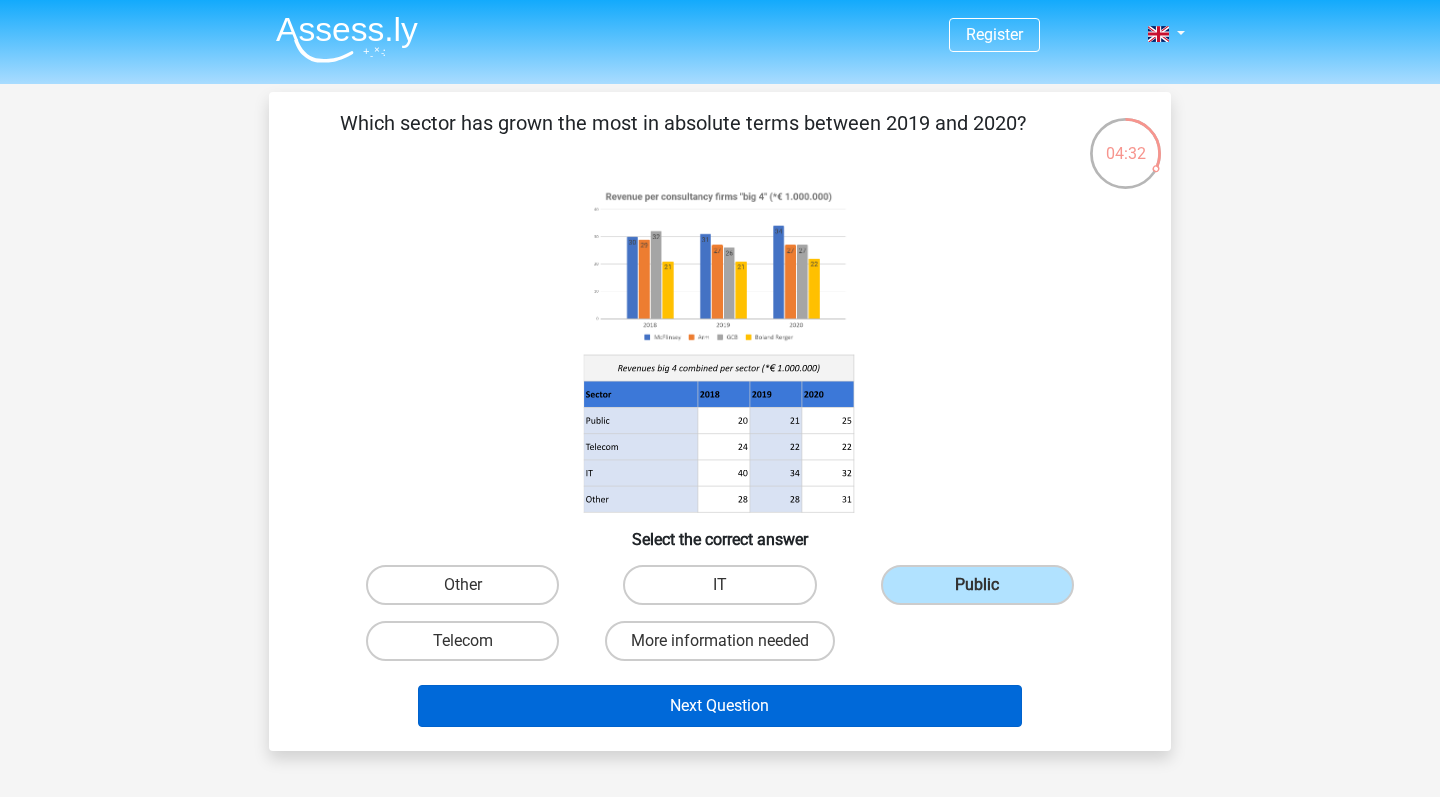 click on "Next Question" at bounding box center [720, 706] 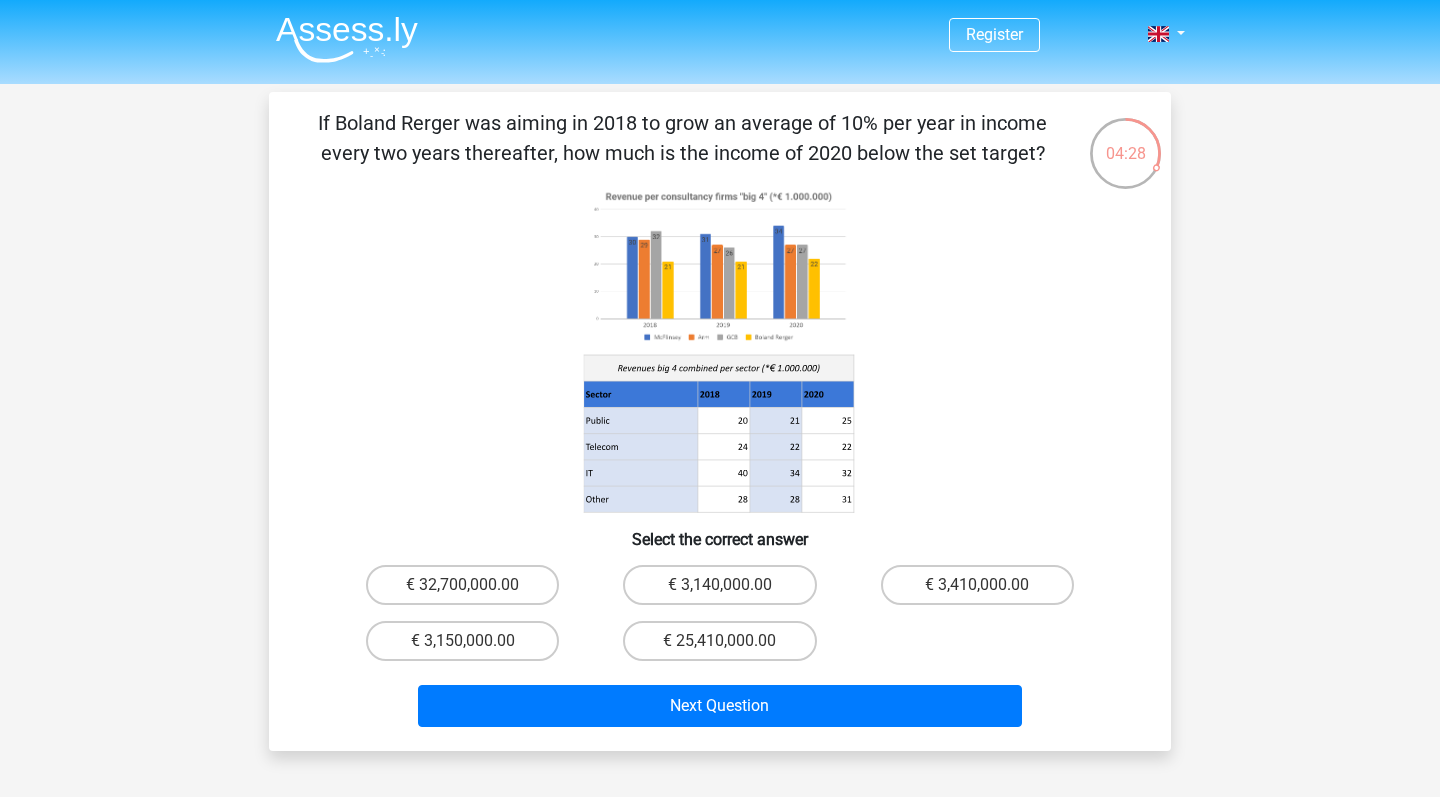scroll, scrollTop: 0, scrollLeft: 0, axis: both 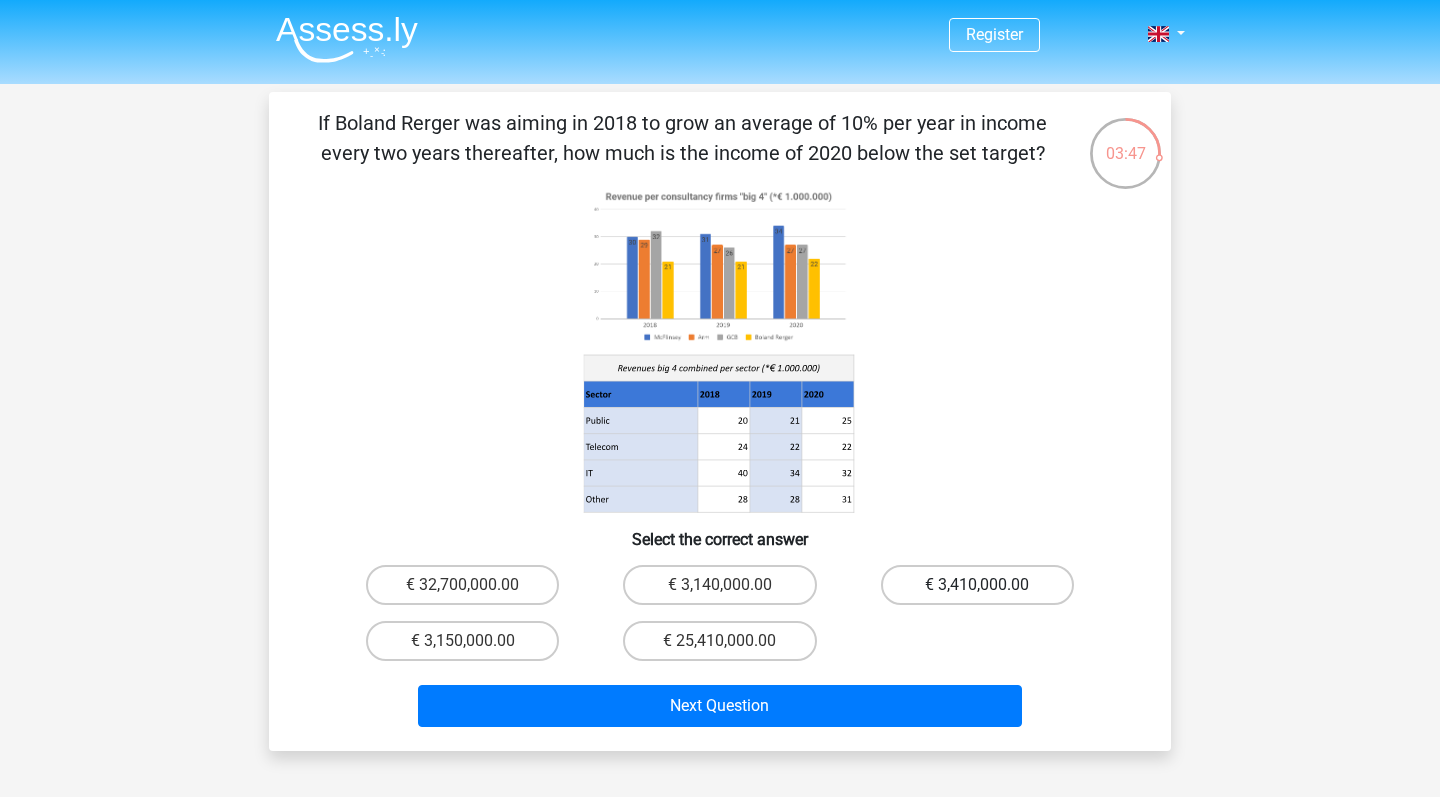 click on "€ 3,410,000.00" at bounding box center (977, 585) 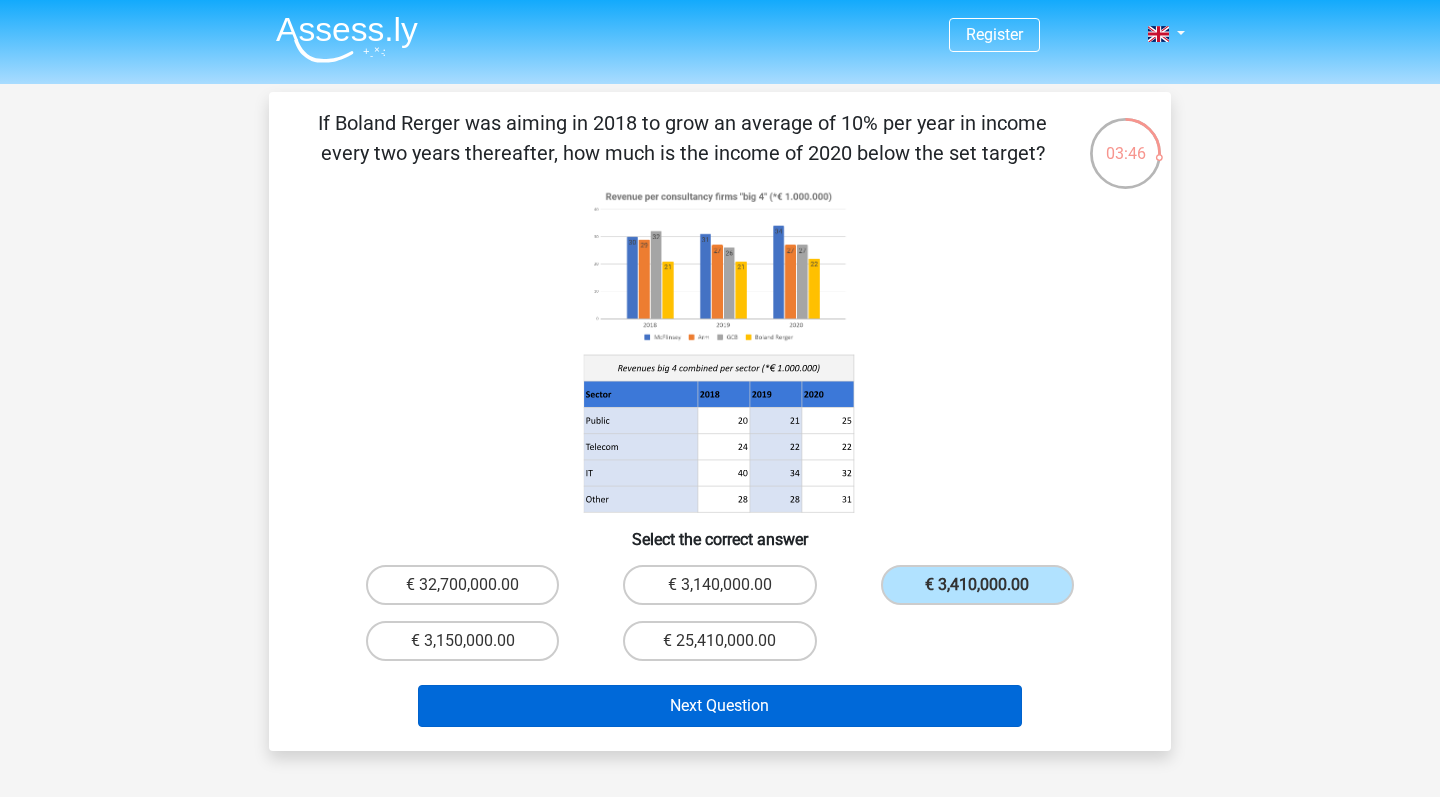 click on "Next Question" at bounding box center [720, 706] 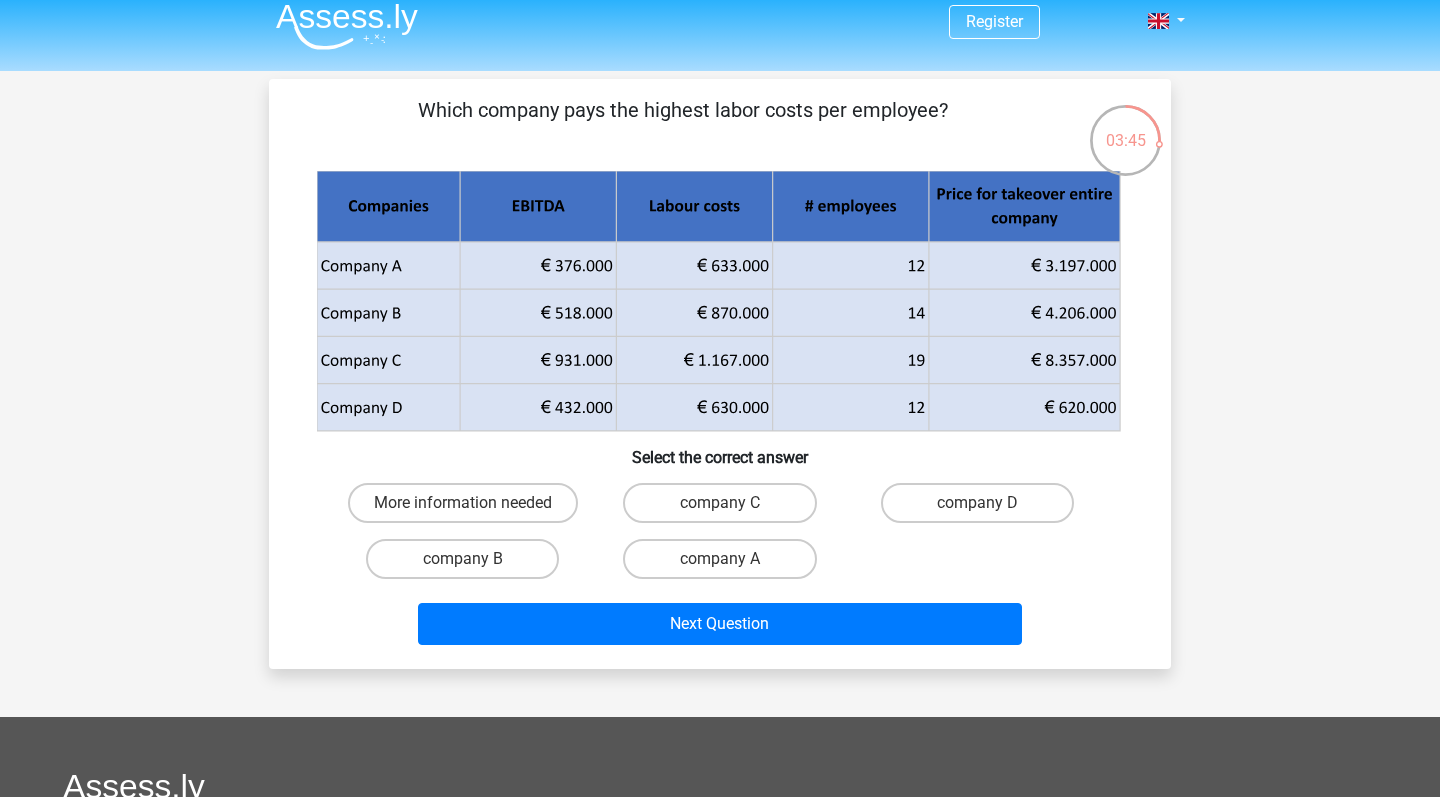 scroll, scrollTop: 0, scrollLeft: 0, axis: both 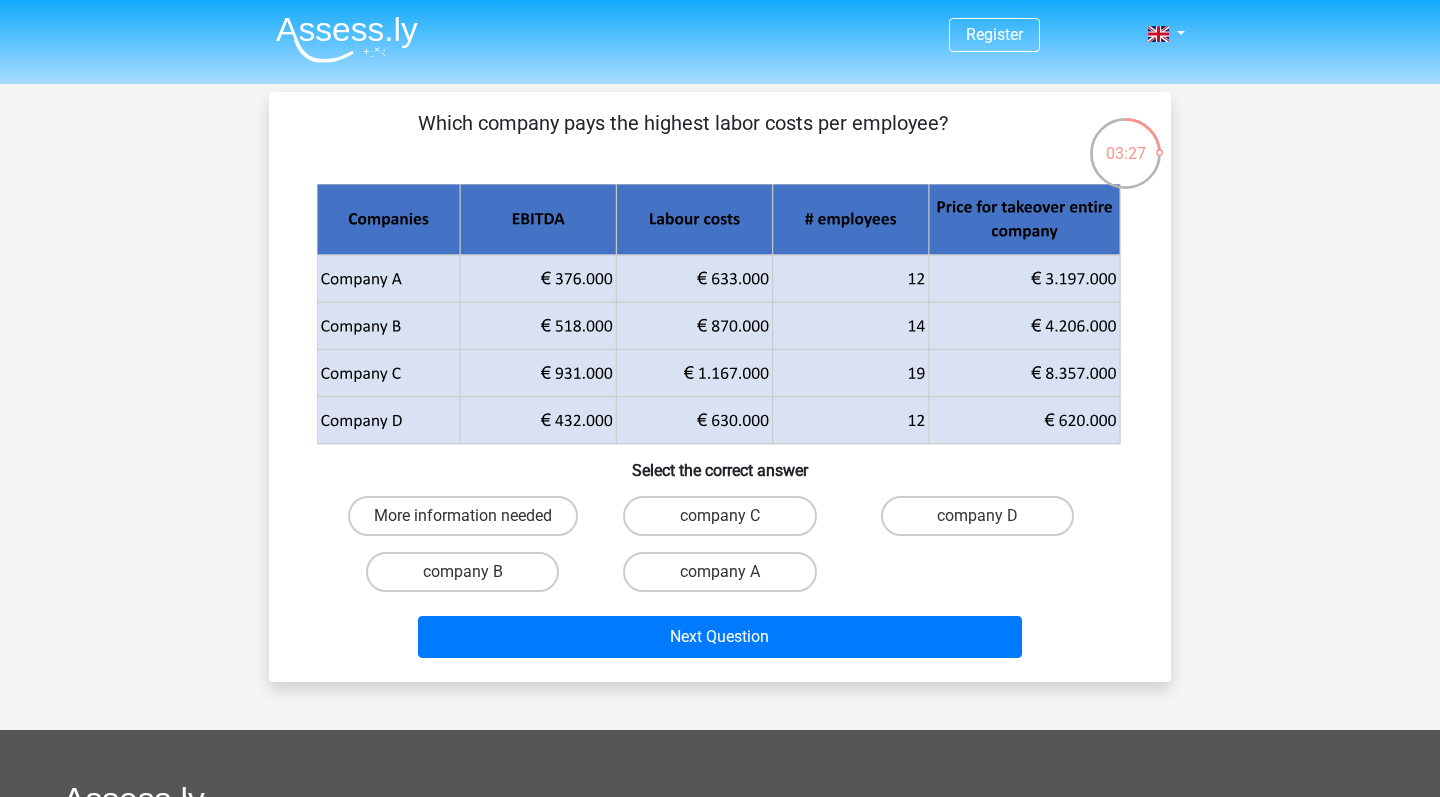 drag, startPoint x: 714, startPoint y: 266, endPoint x: 895, endPoint y: 402, distance: 226.40009 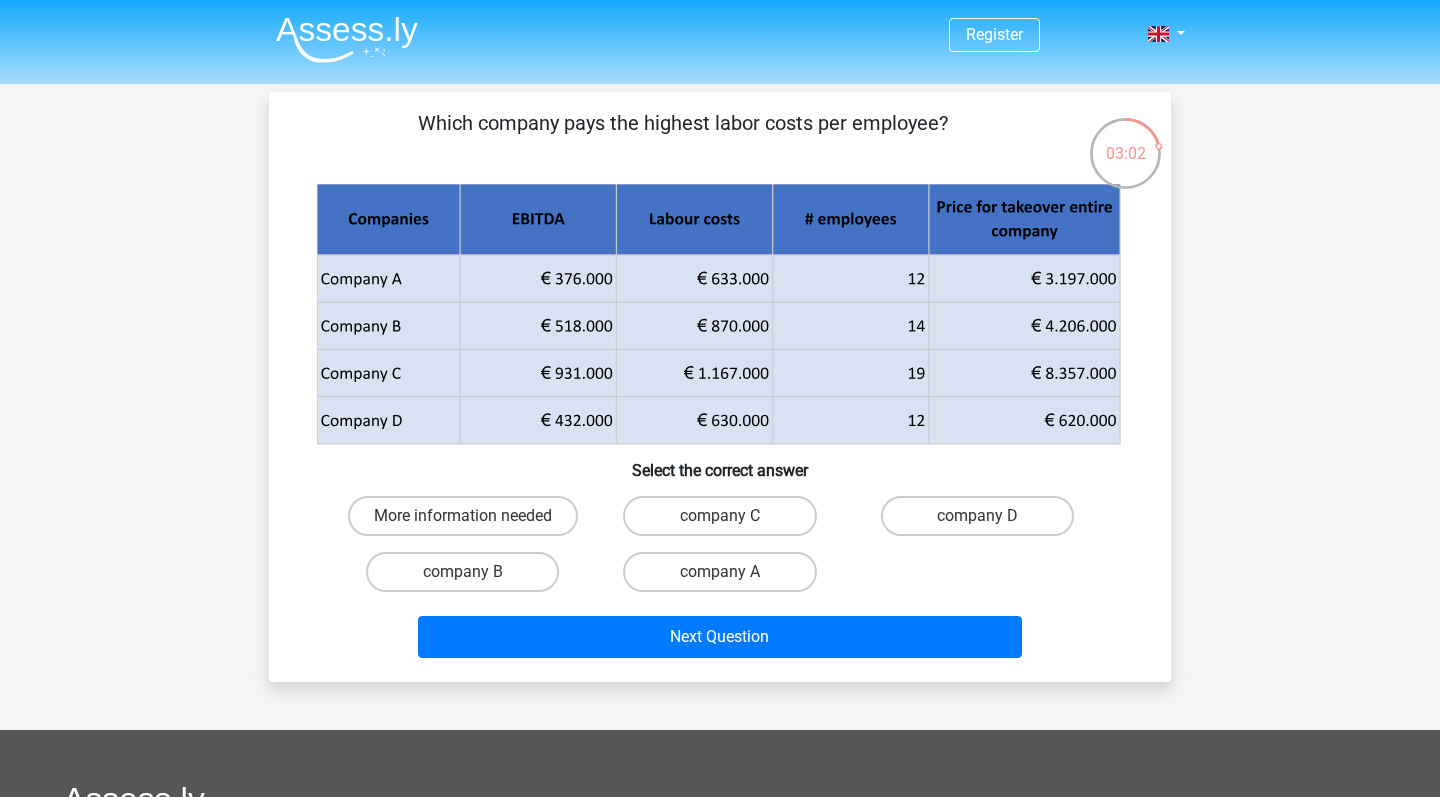 drag, startPoint x: 749, startPoint y: 326, endPoint x: 895, endPoint y: 431, distance: 179.83603 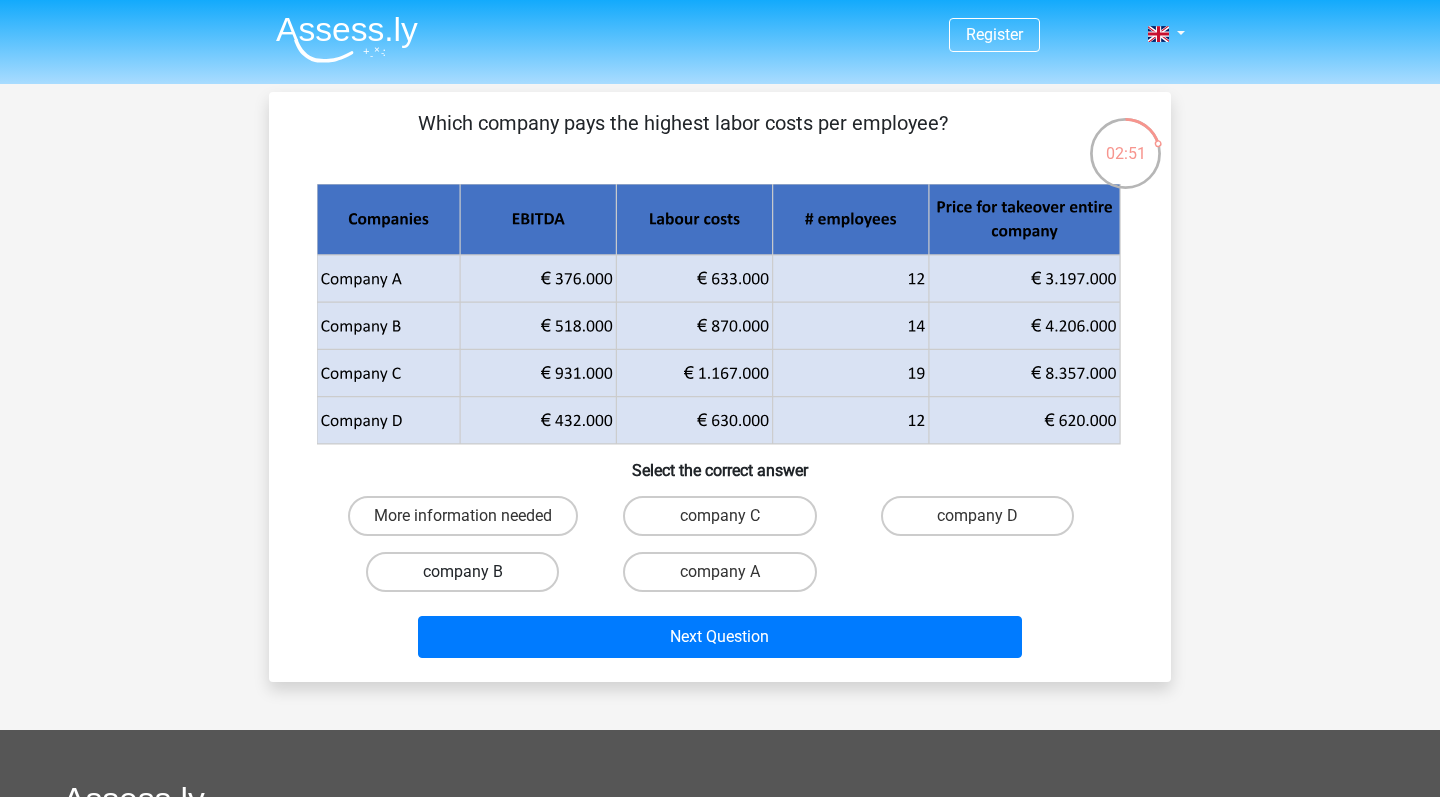 click on "company B" at bounding box center [462, 572] 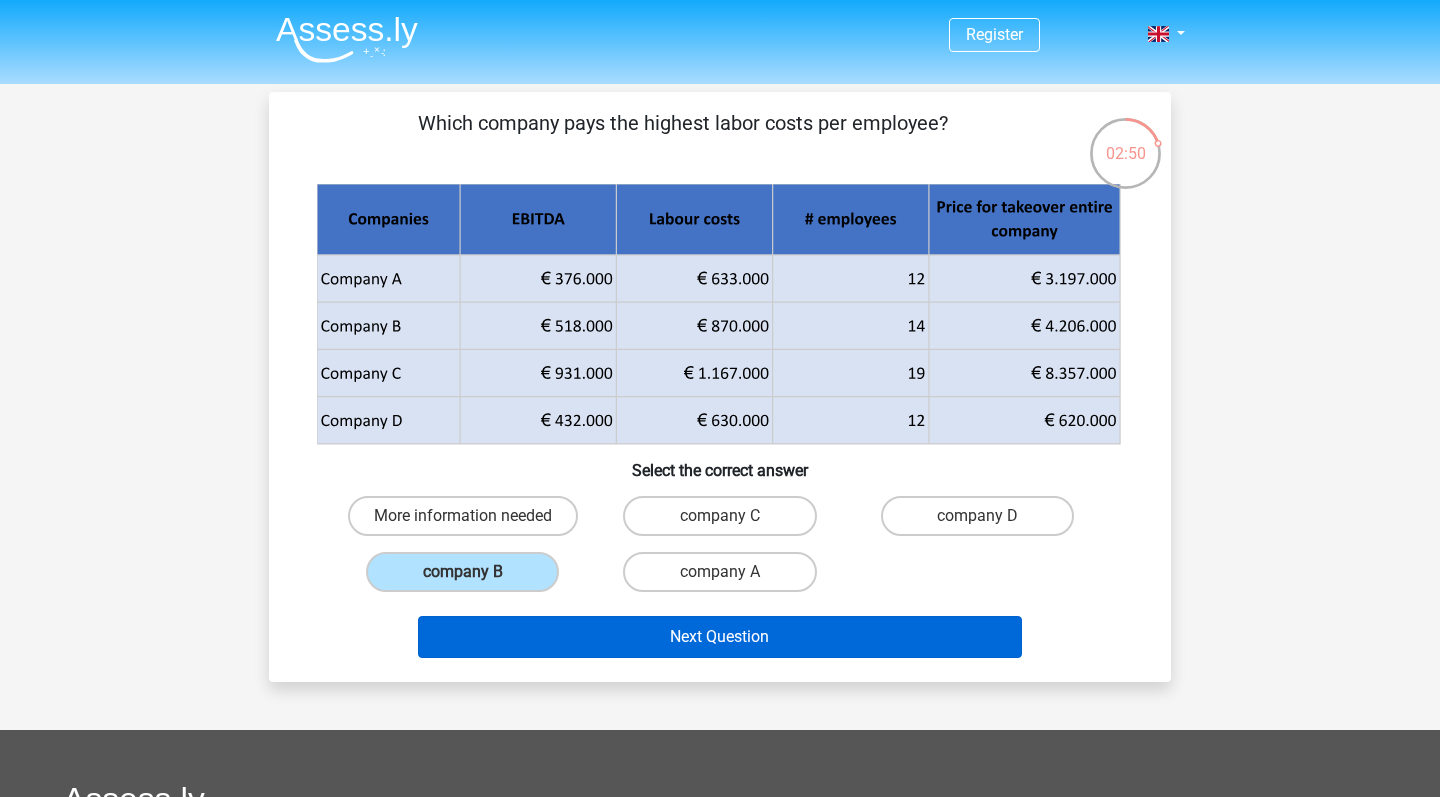 click on "Next Question" at bounding box center (720, 637) 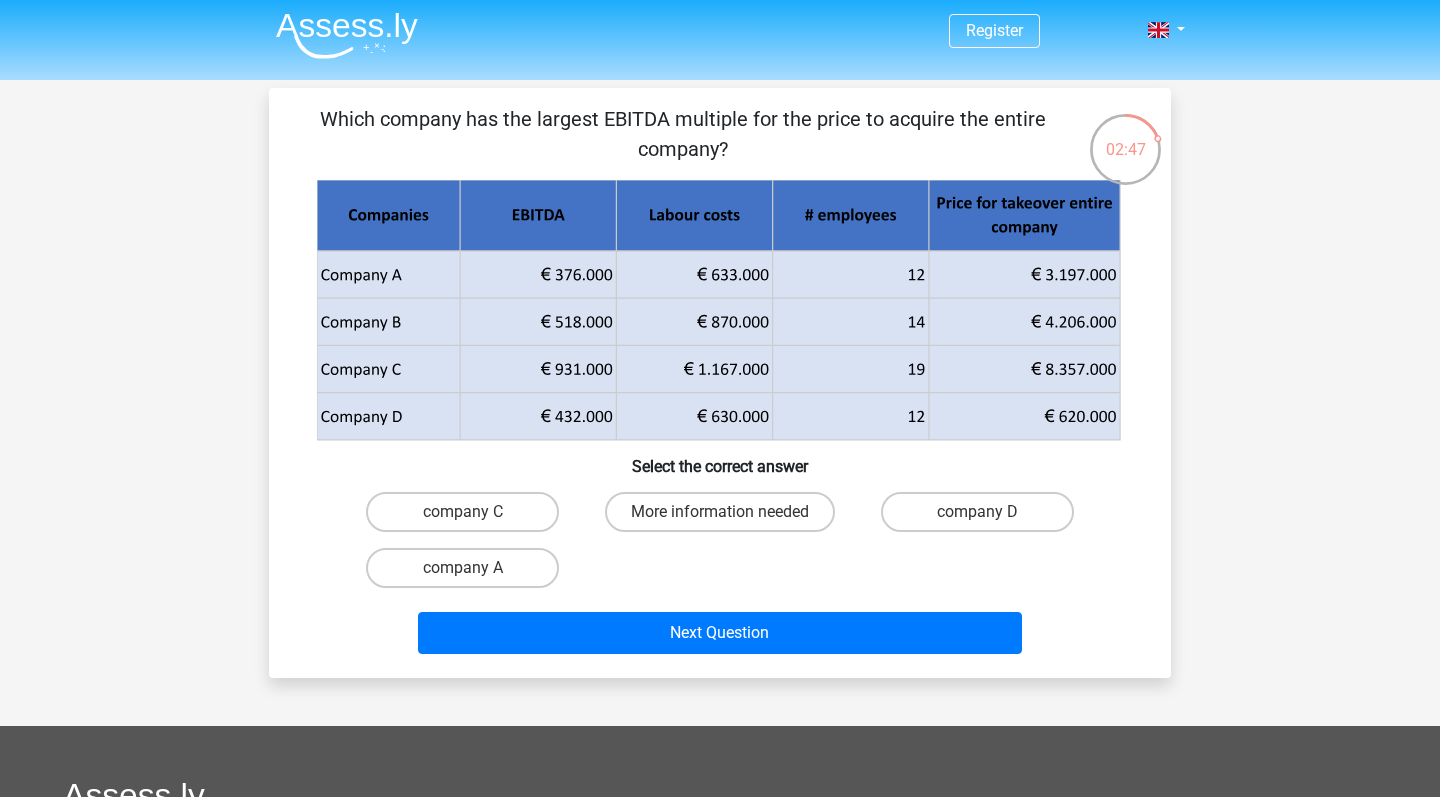 scroll, scrollTop: 0, scrollLeft: 0, axis: both 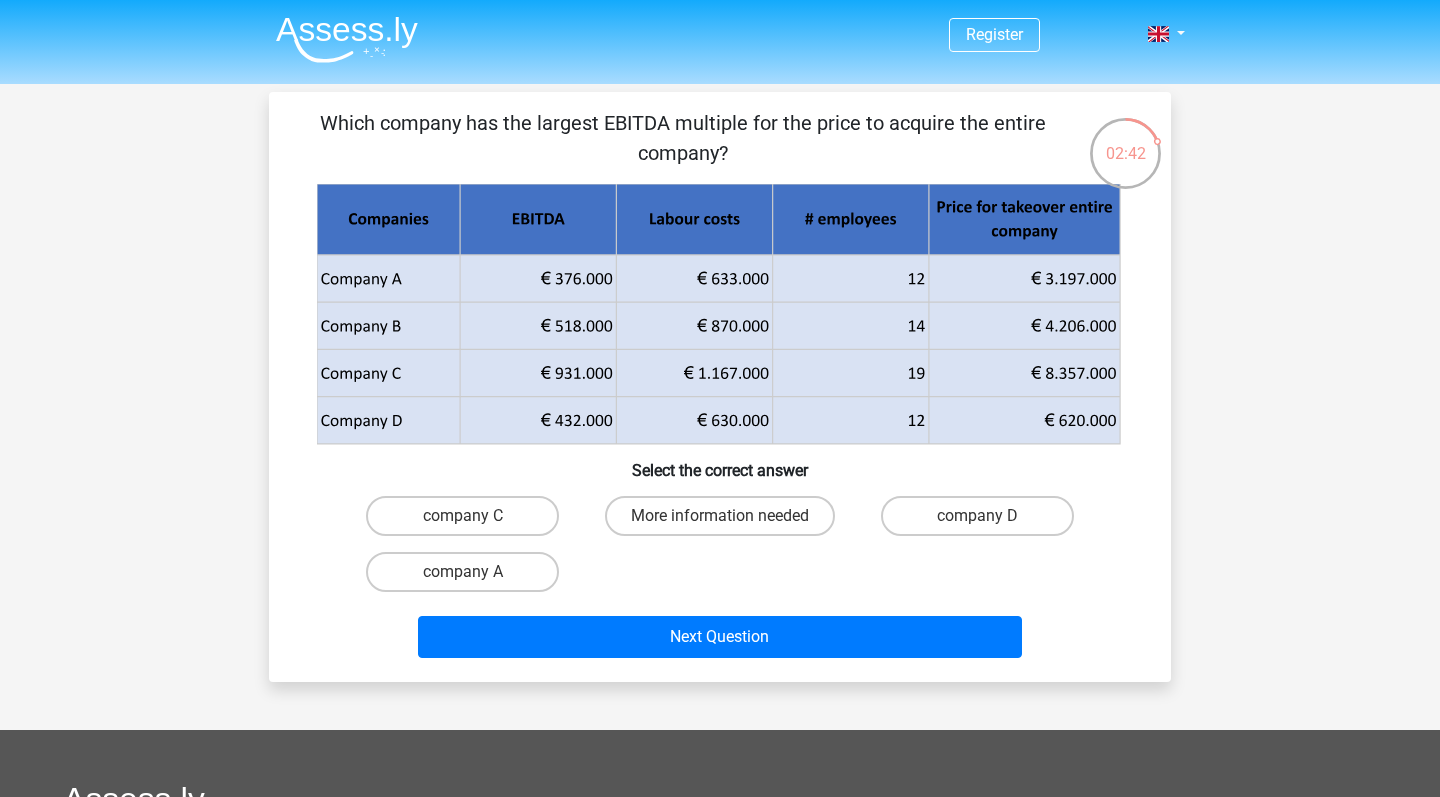 drag, startPoint x: 775, startPoint y: 135, endPoint x: 859, endPoint y: 132, distance: 84.05355 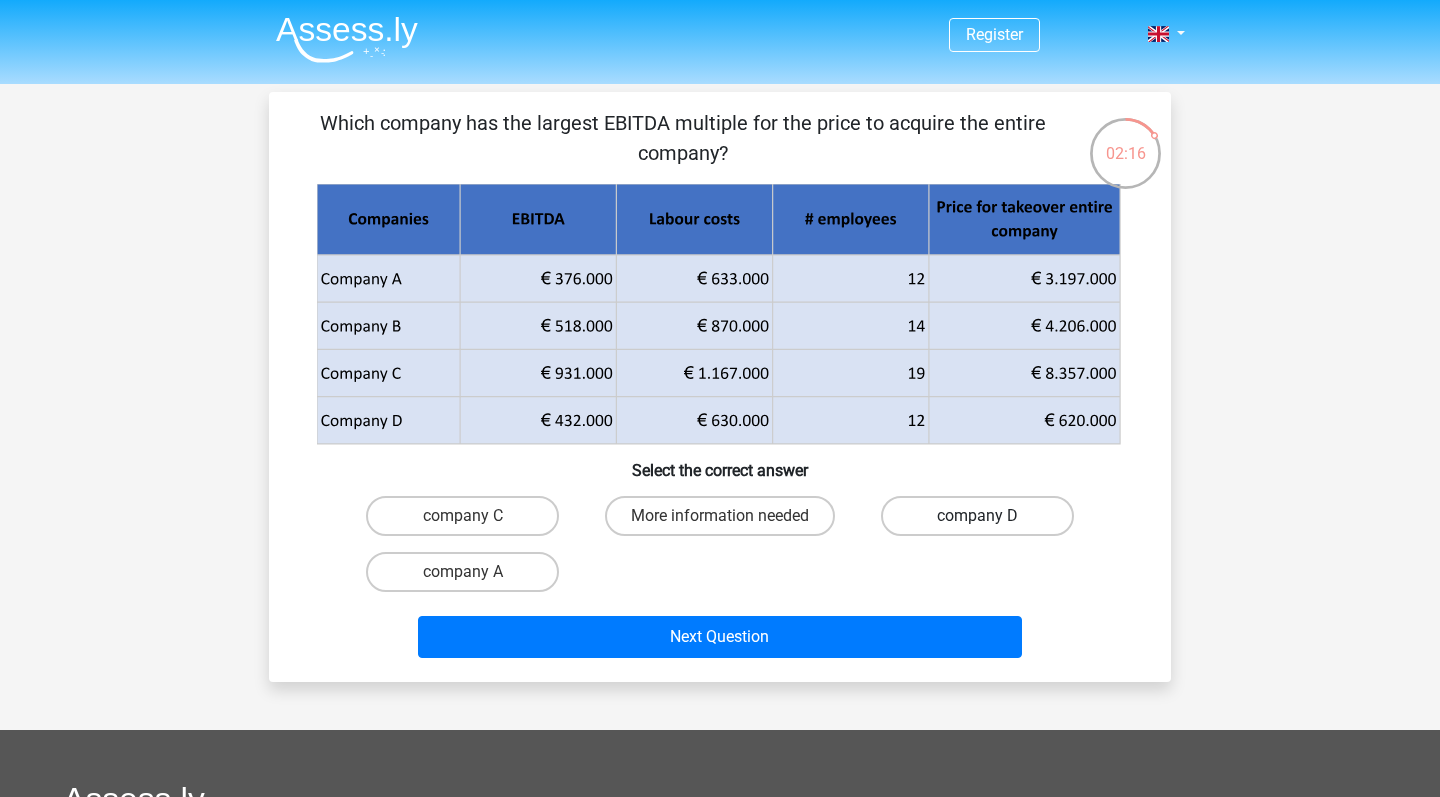 click on "company D" at bounding box center (977, 516) 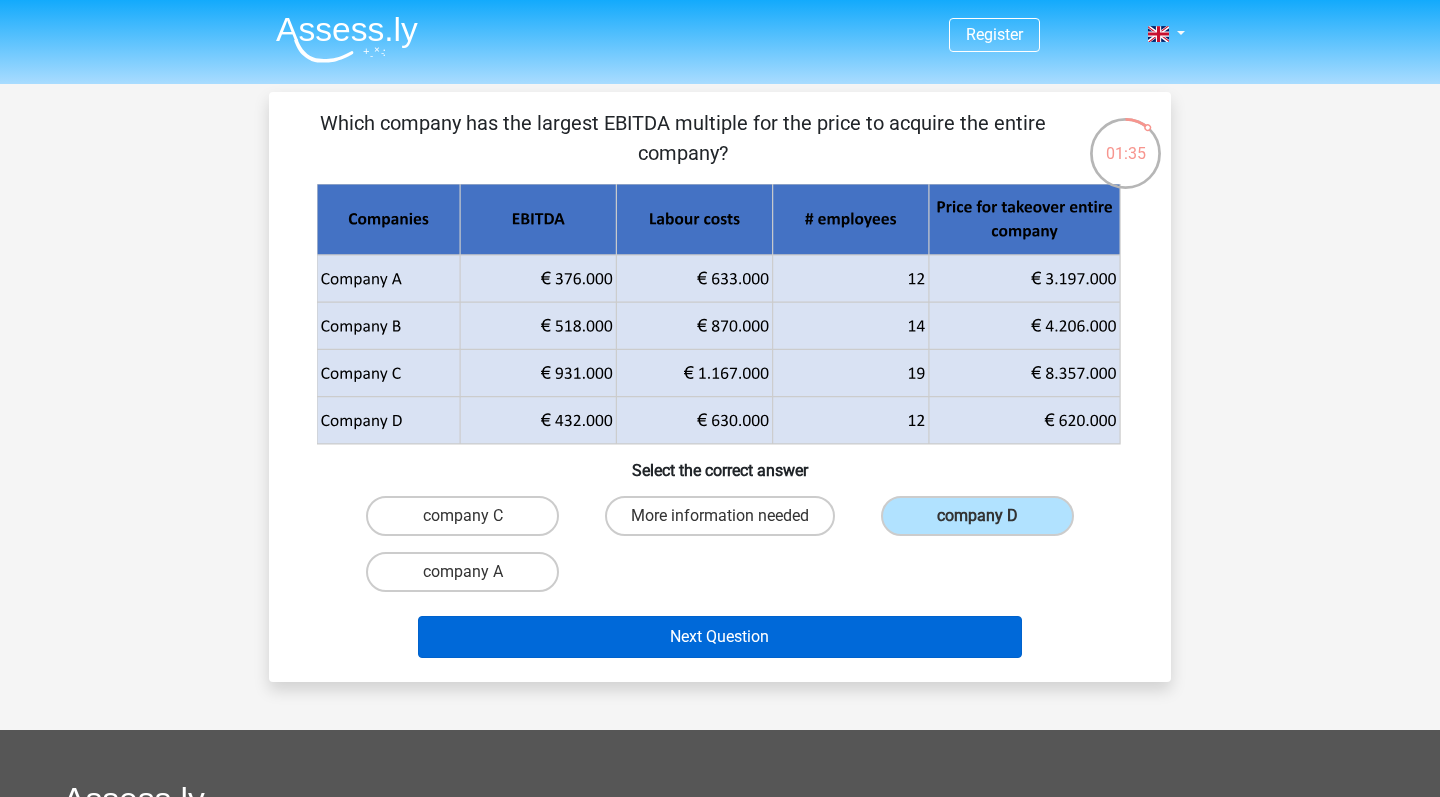 click on "Next Question" at bounding box center (720, 637) 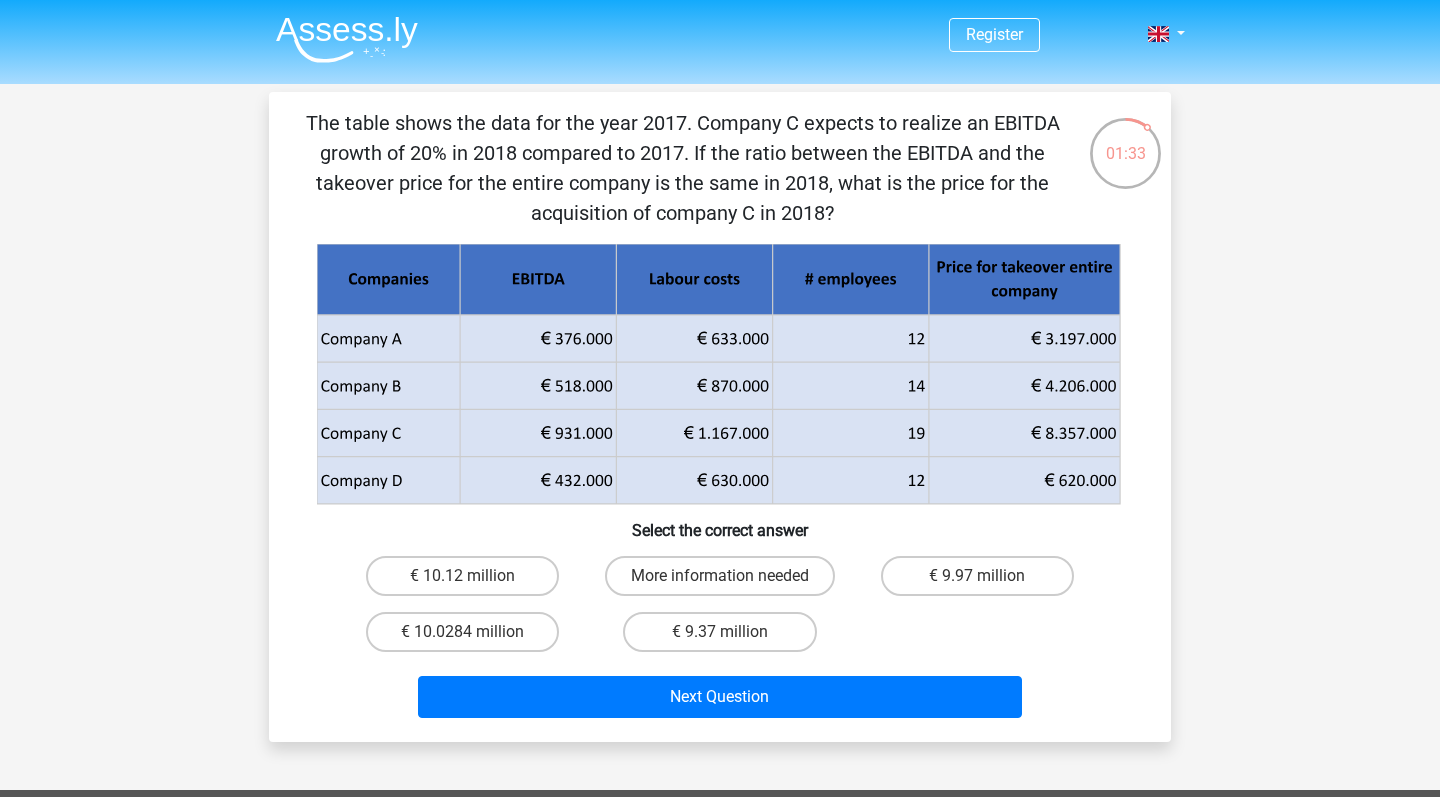 scroll, scrollTop: 0, scrollLeft: 0, axis: both 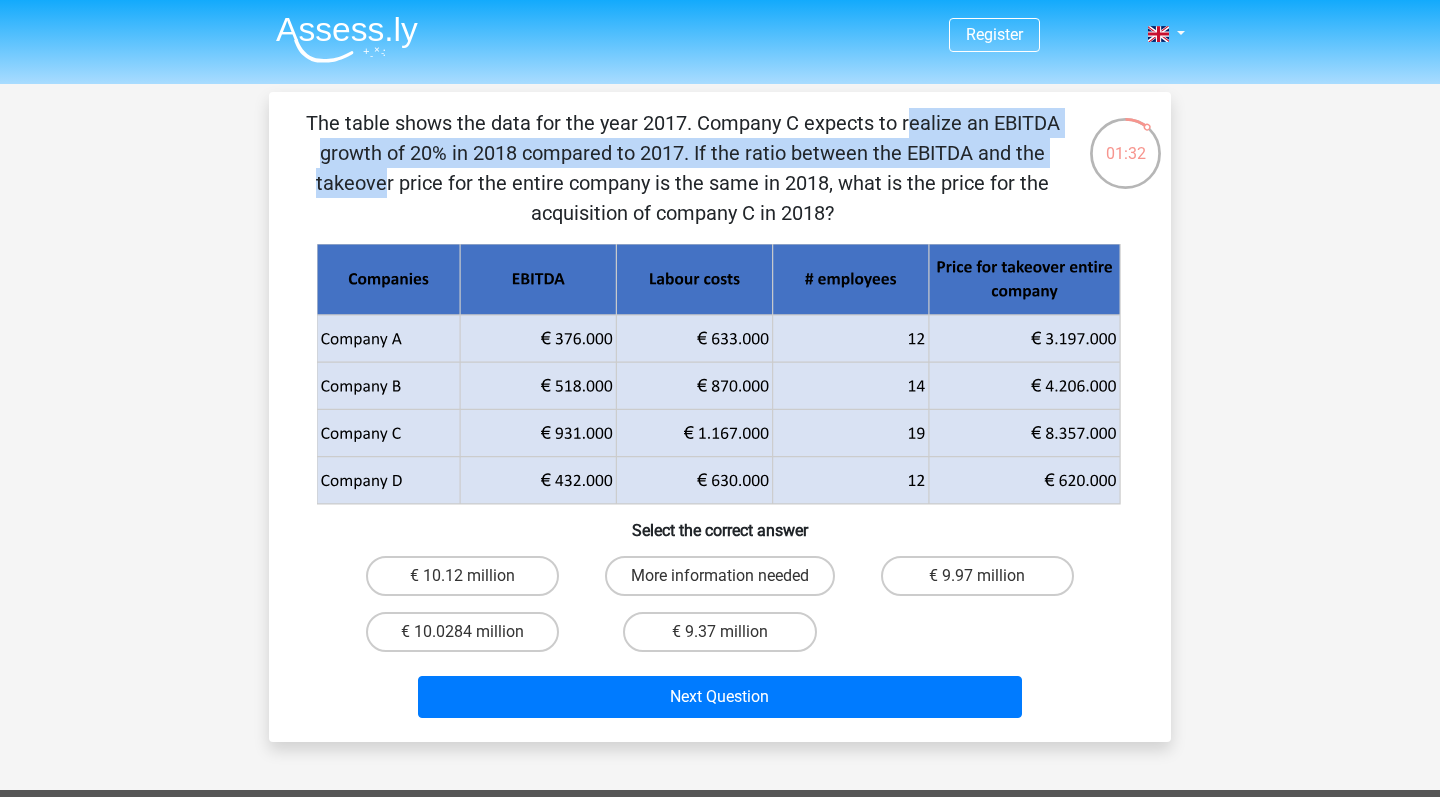 drag, startPoint x: 496, startPoint y: 120, endPoint x: 700, endPoint y: 144, distance: 205.4069 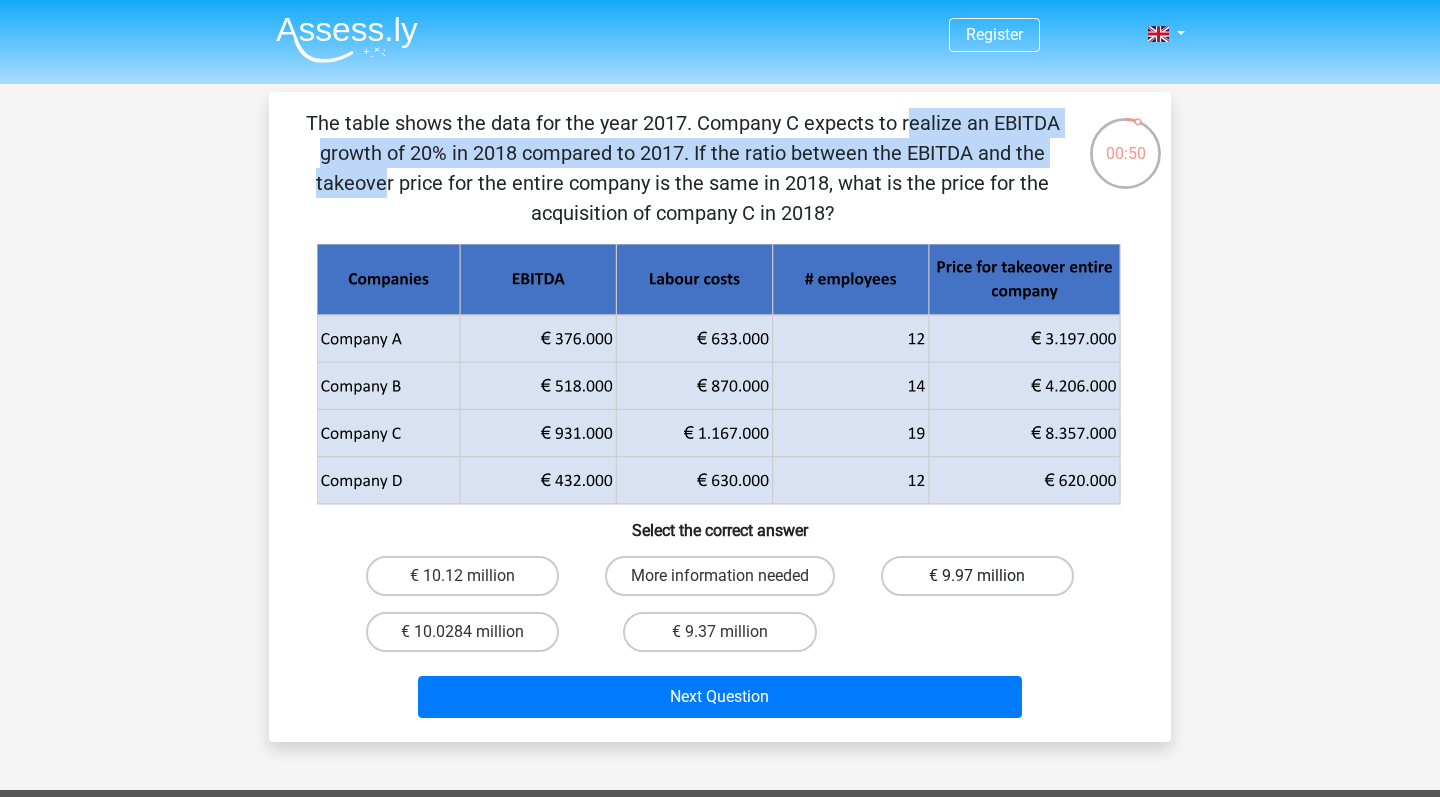 click on "€ 9.97 million" at bounding box center (977, 576) 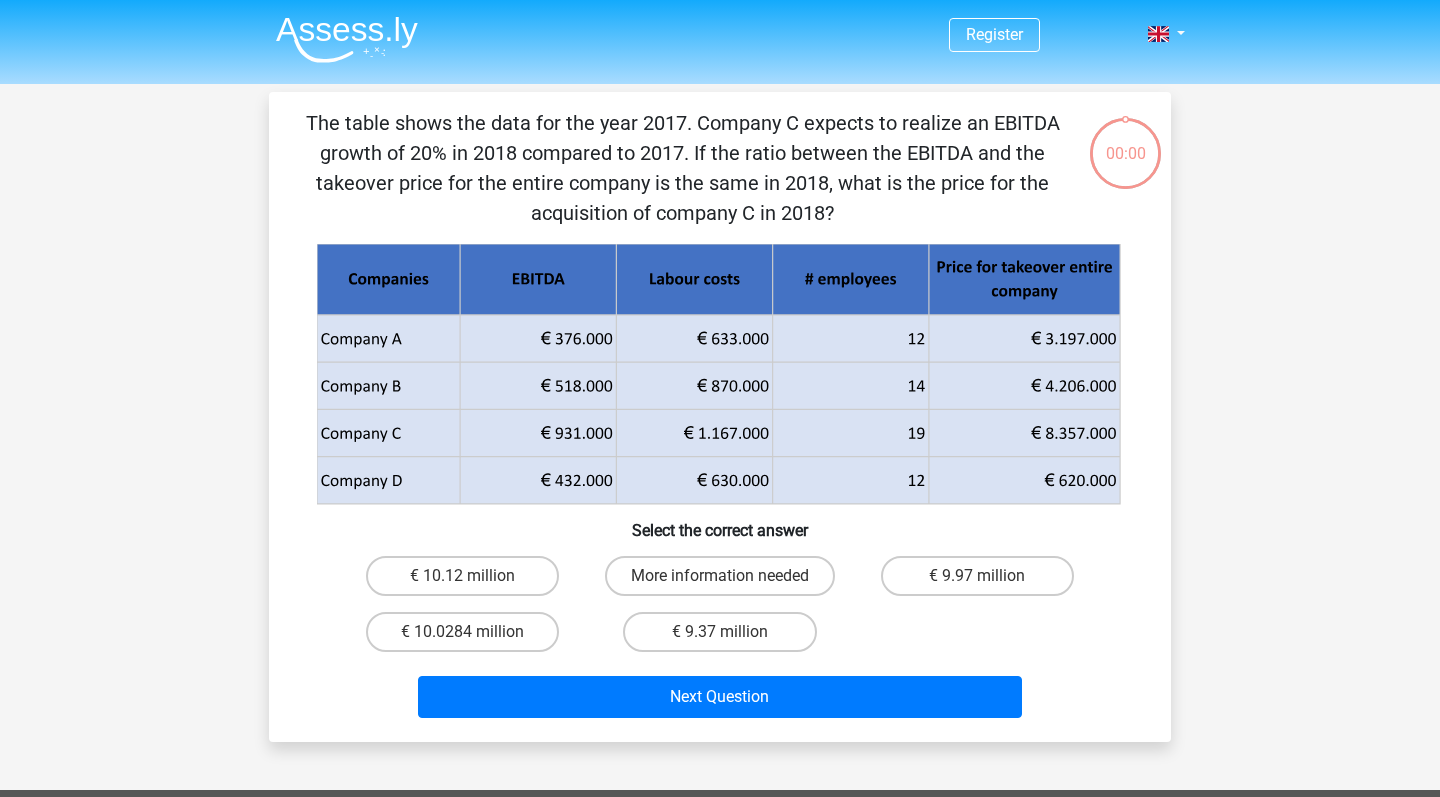 scroll, scrollTop: 0, scrollLeft: 0, axis: both 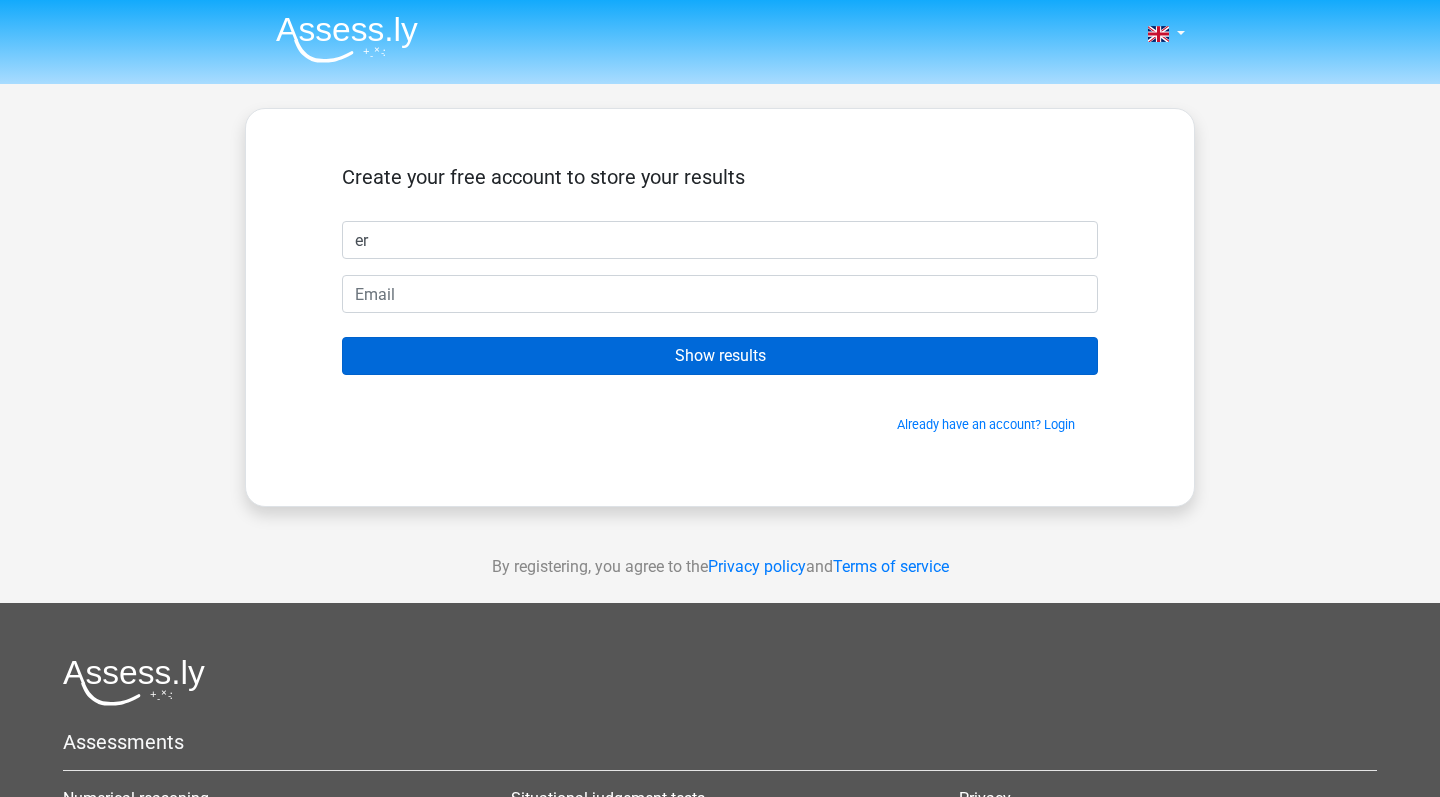 type on "e" 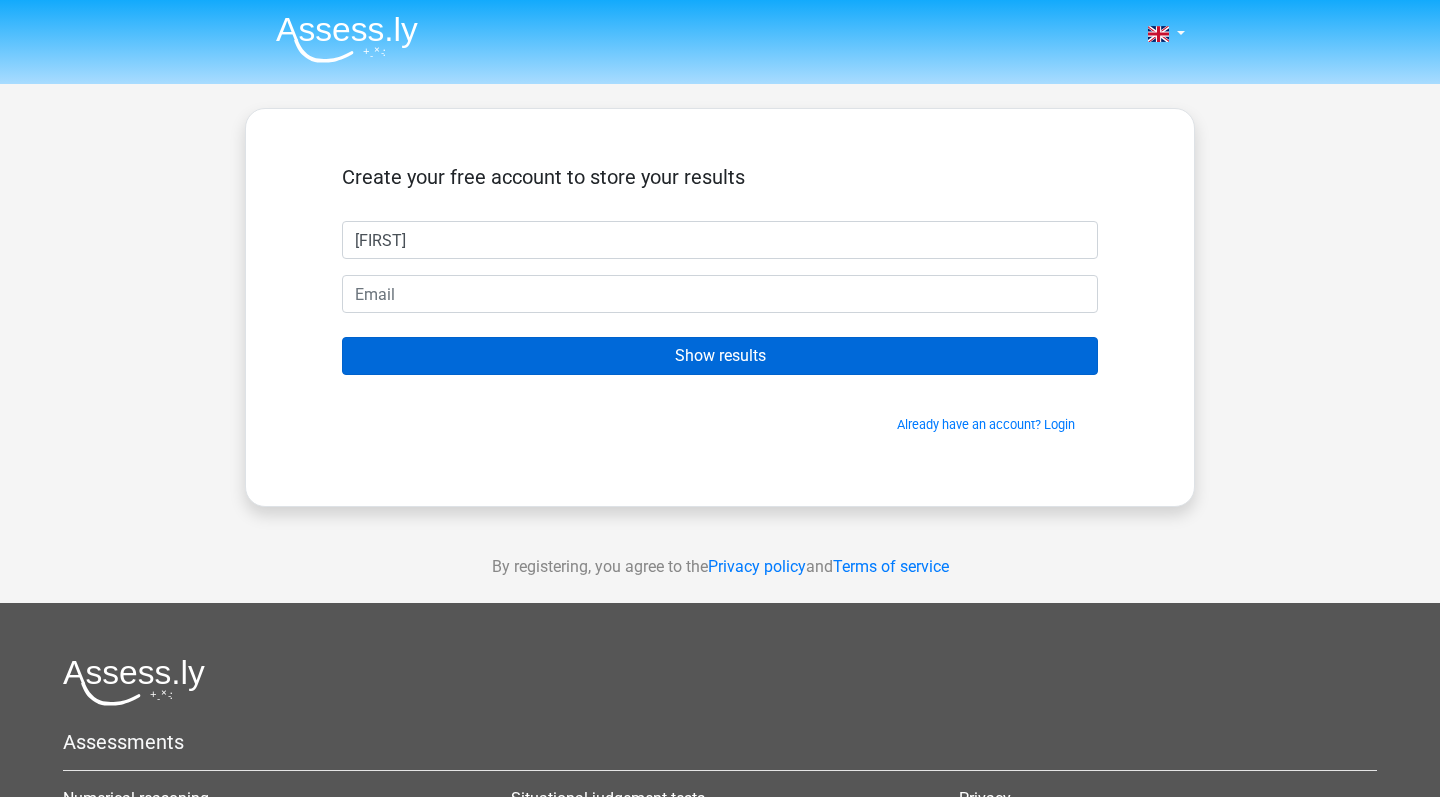 type on "[FIRST]" 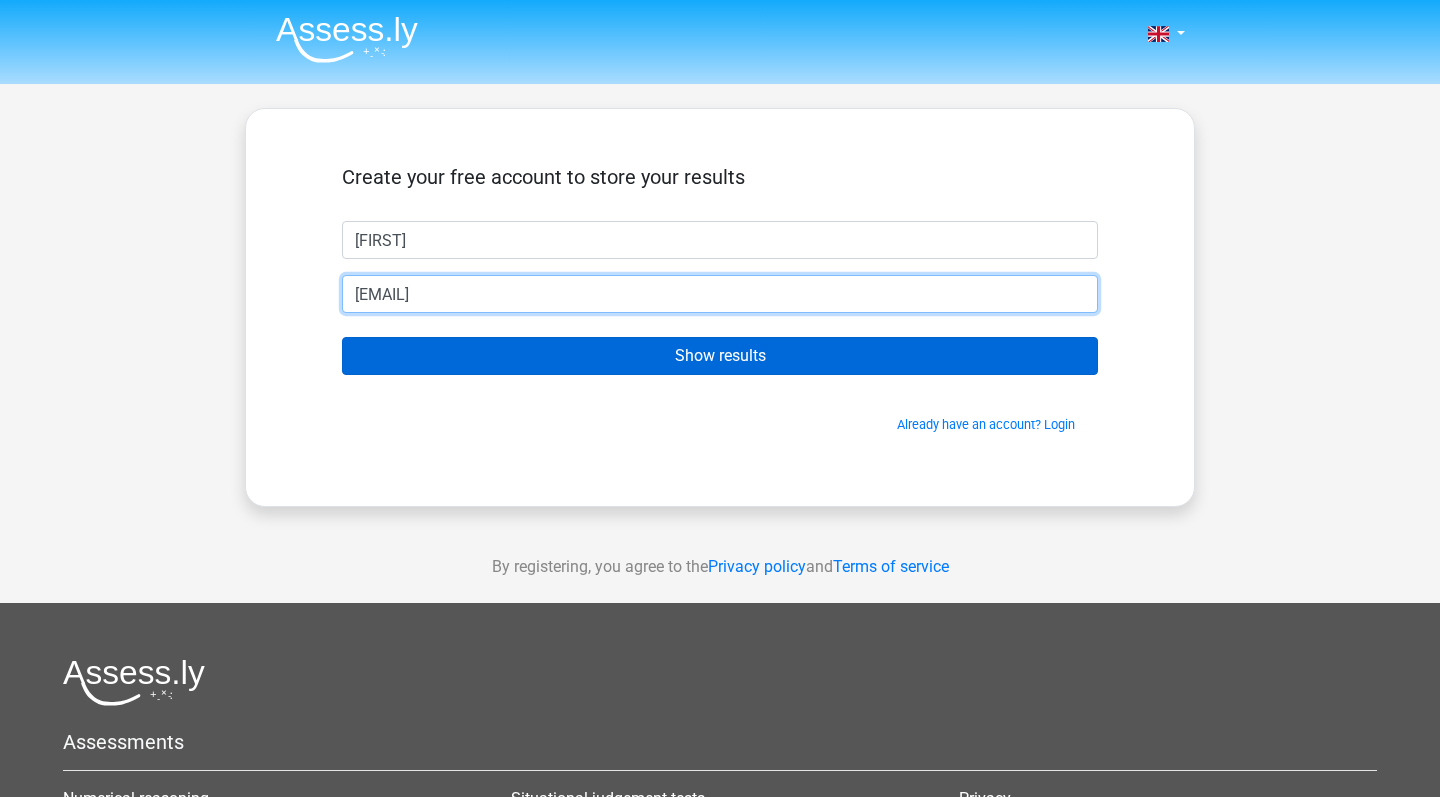 type on "[EMAIL]" 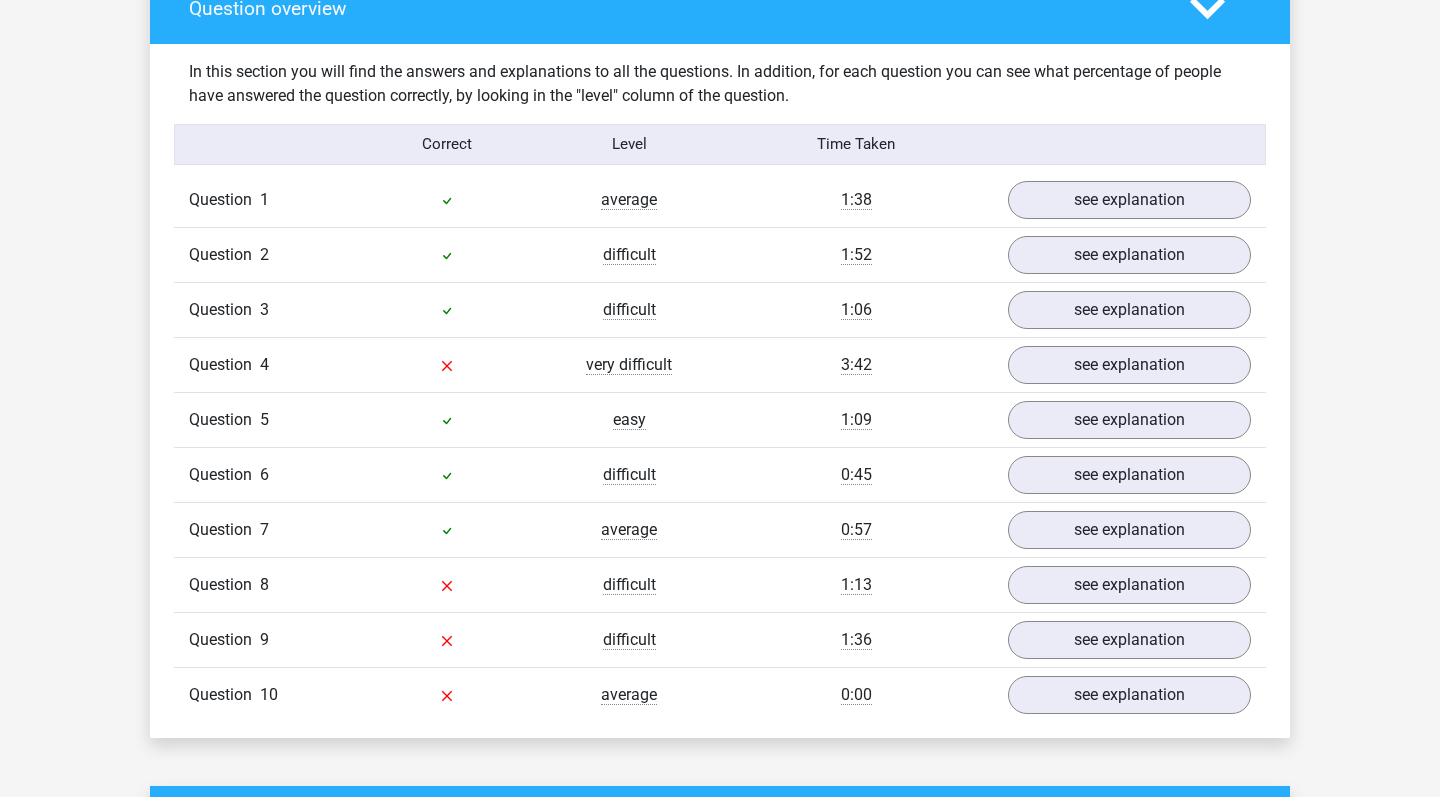 scroll, scrollTop: 1508, scrollLeft: 0, axis: vertical 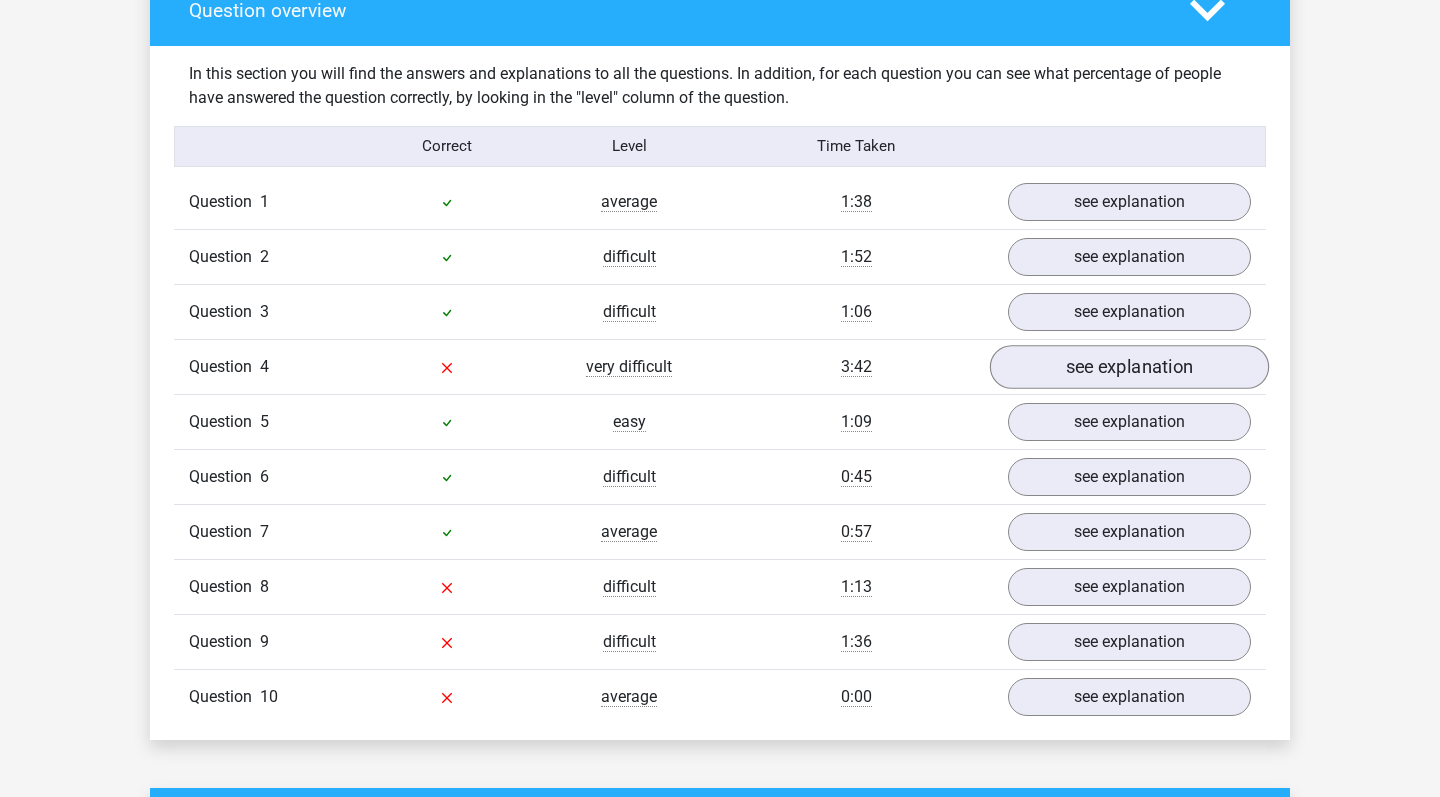 click on "see explanation" at bounding box center [1129, 367] 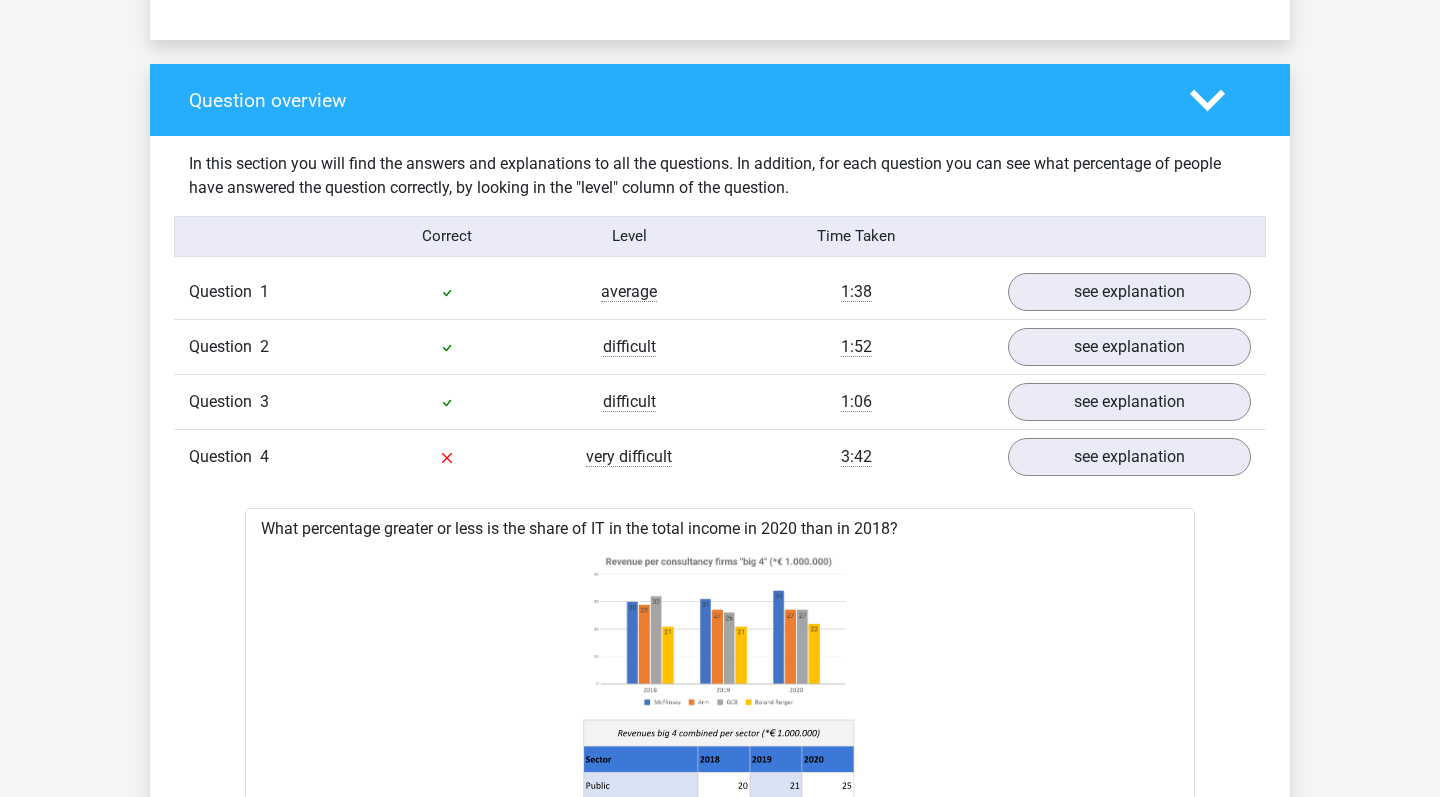 scroll, scrollTop: 1416, scrollLeft: 0, axis: vertical 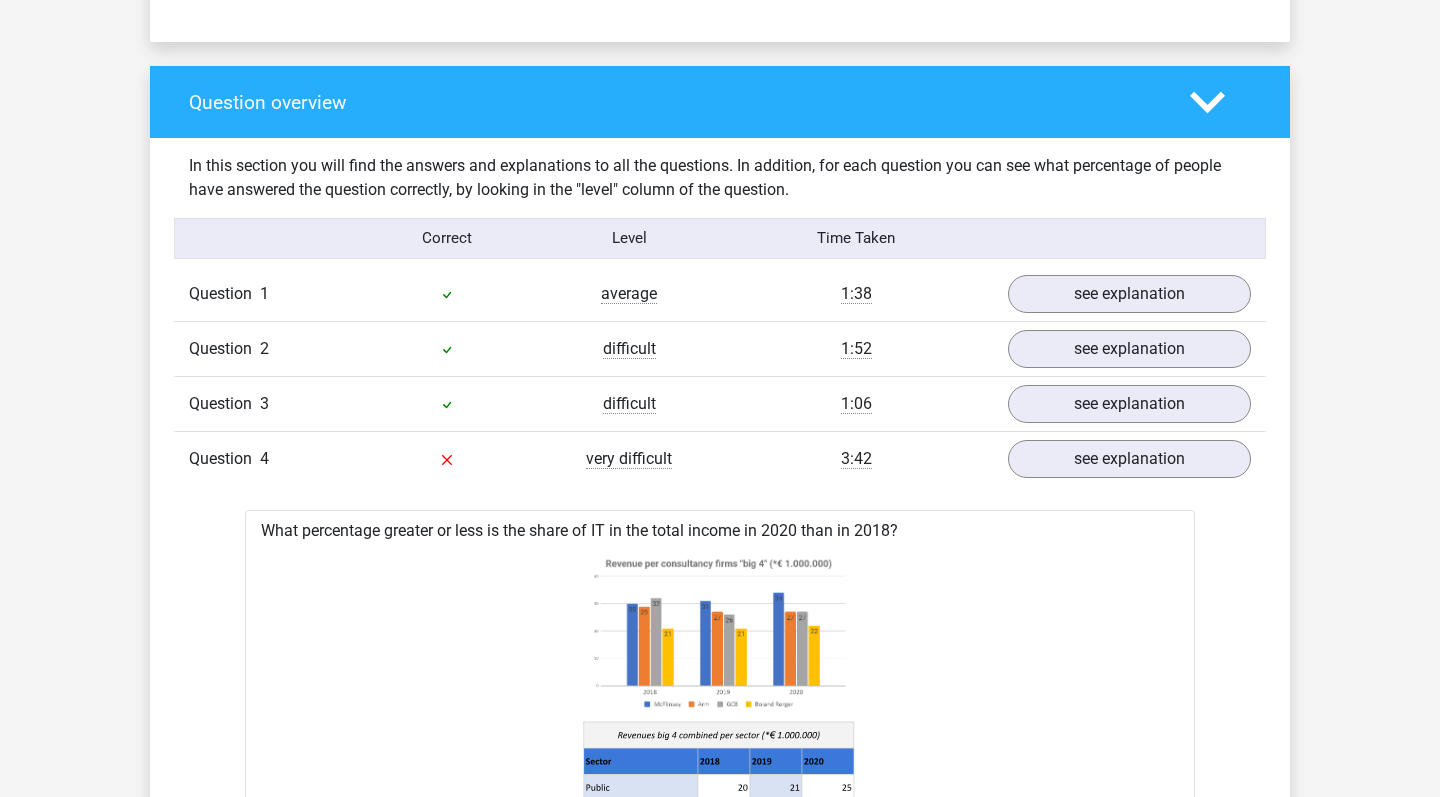 click on "Question
4
very difficult
3:42
see explanation" at bounding box center [720, 458] 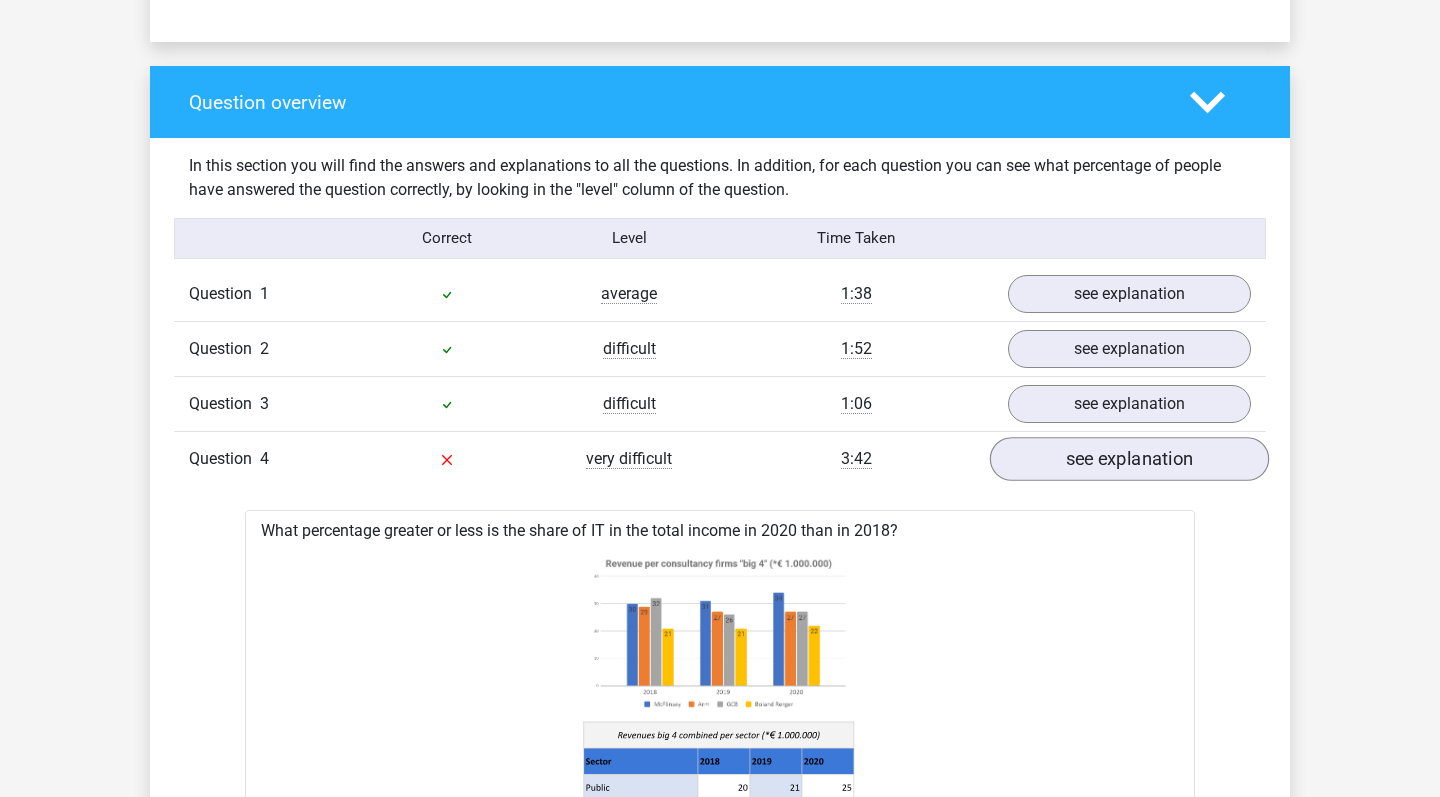 click on "see explanation" at bounding box center [1129, 459] 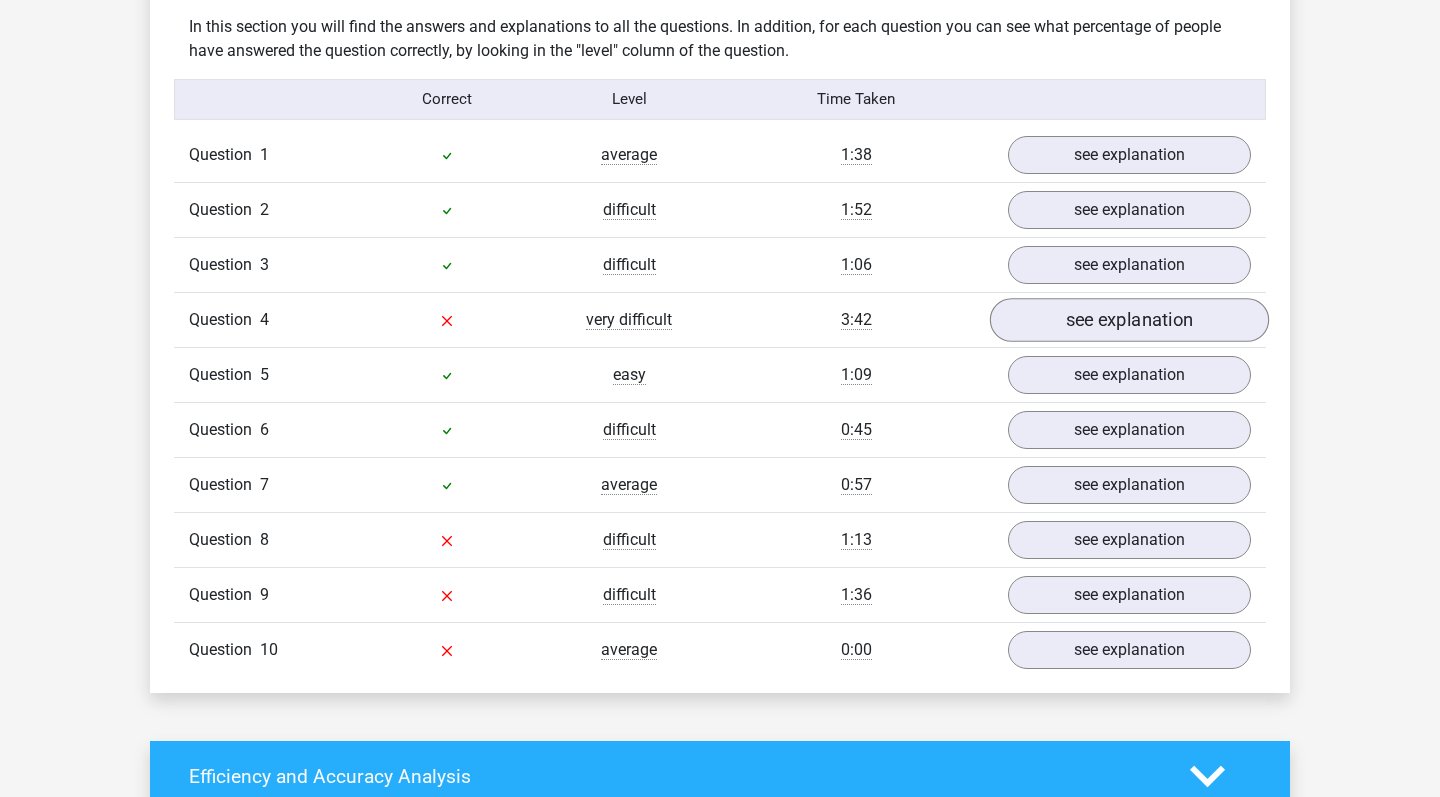 scroll, scrollTop: 1563, scrollLeft: 0, axis: vertical 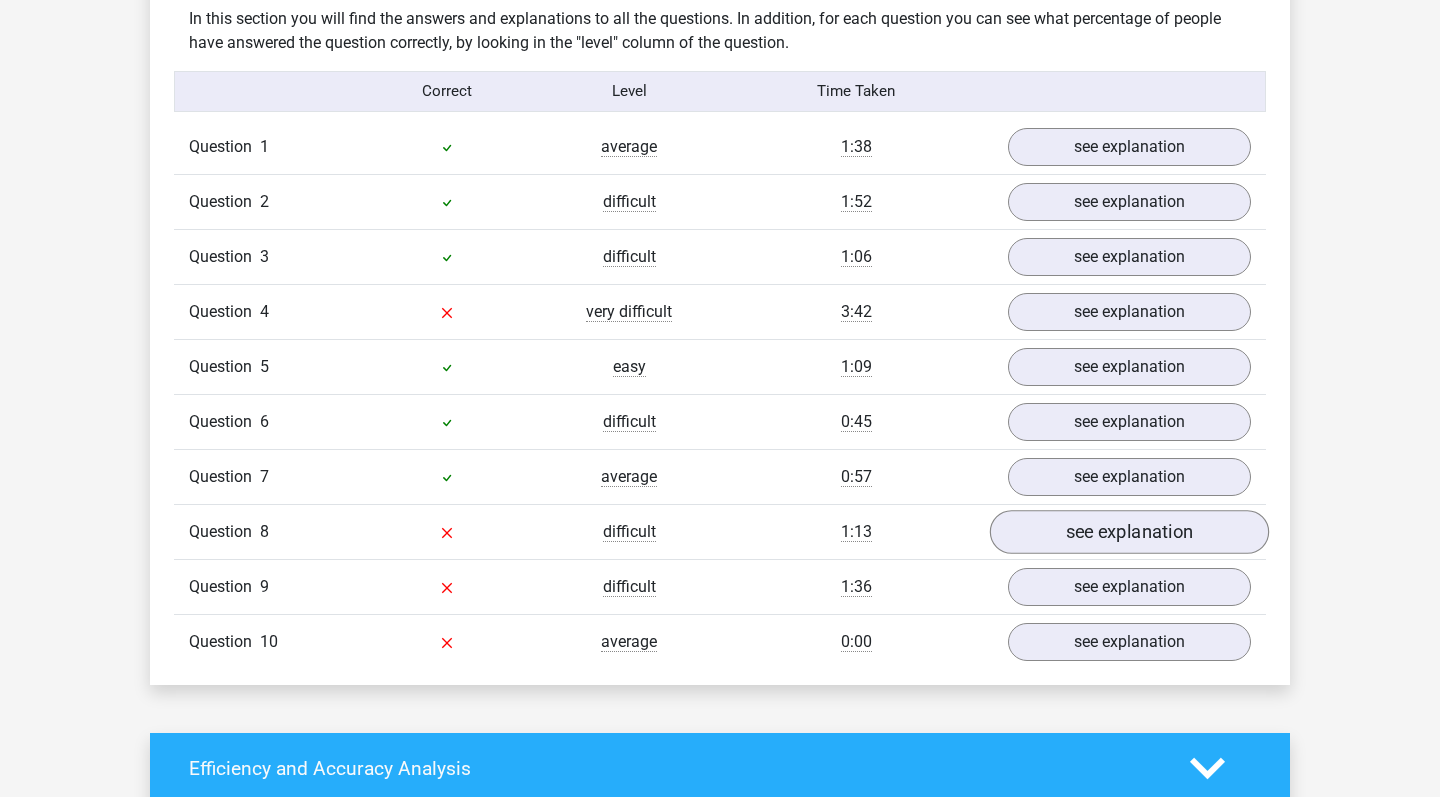 click on "see explanation" at bounding box center (1129, 532) 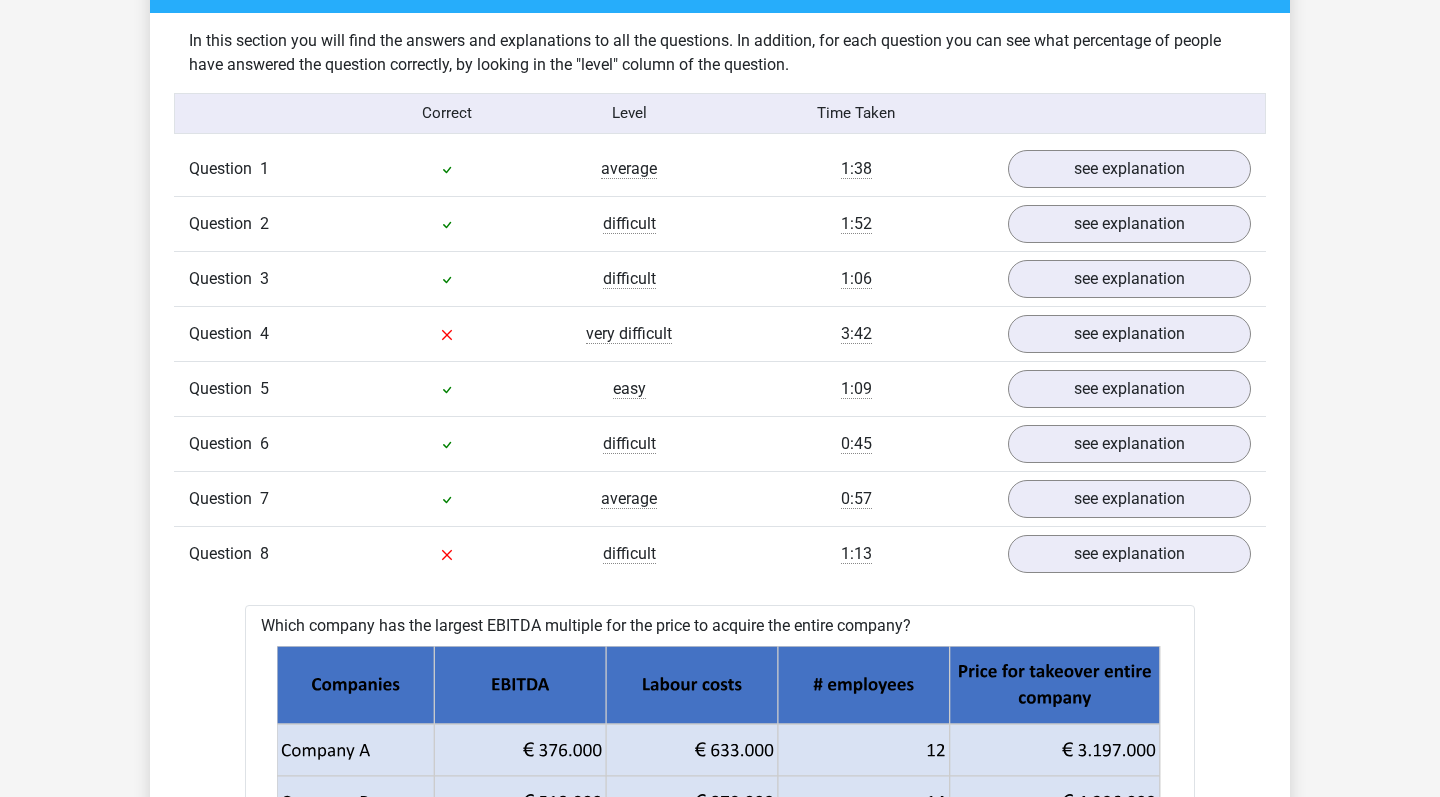 scroll, scrollTop: 1549, scrollLeft: 0, axis: vertical 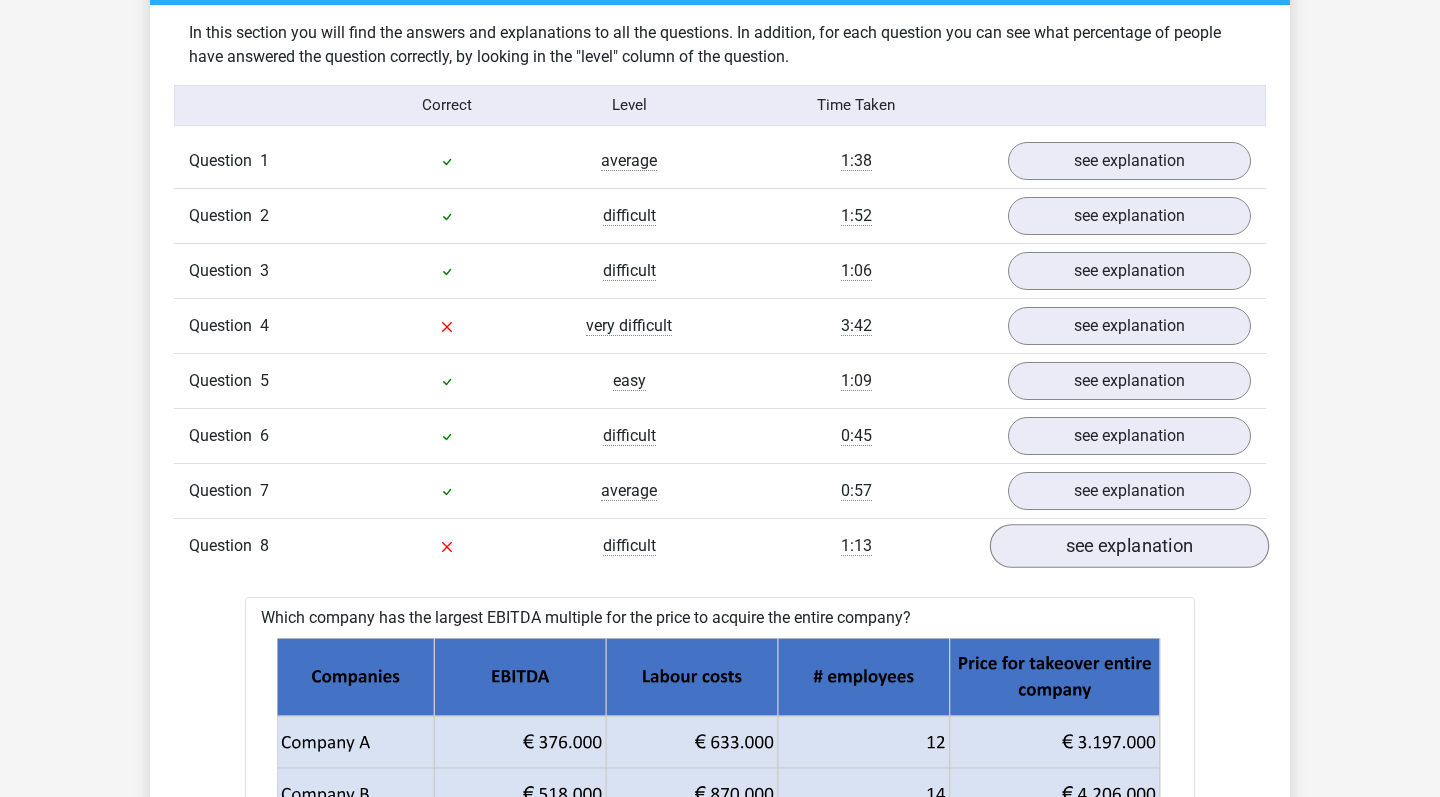 click on "see explanation" at bounding box center [1129, 546] 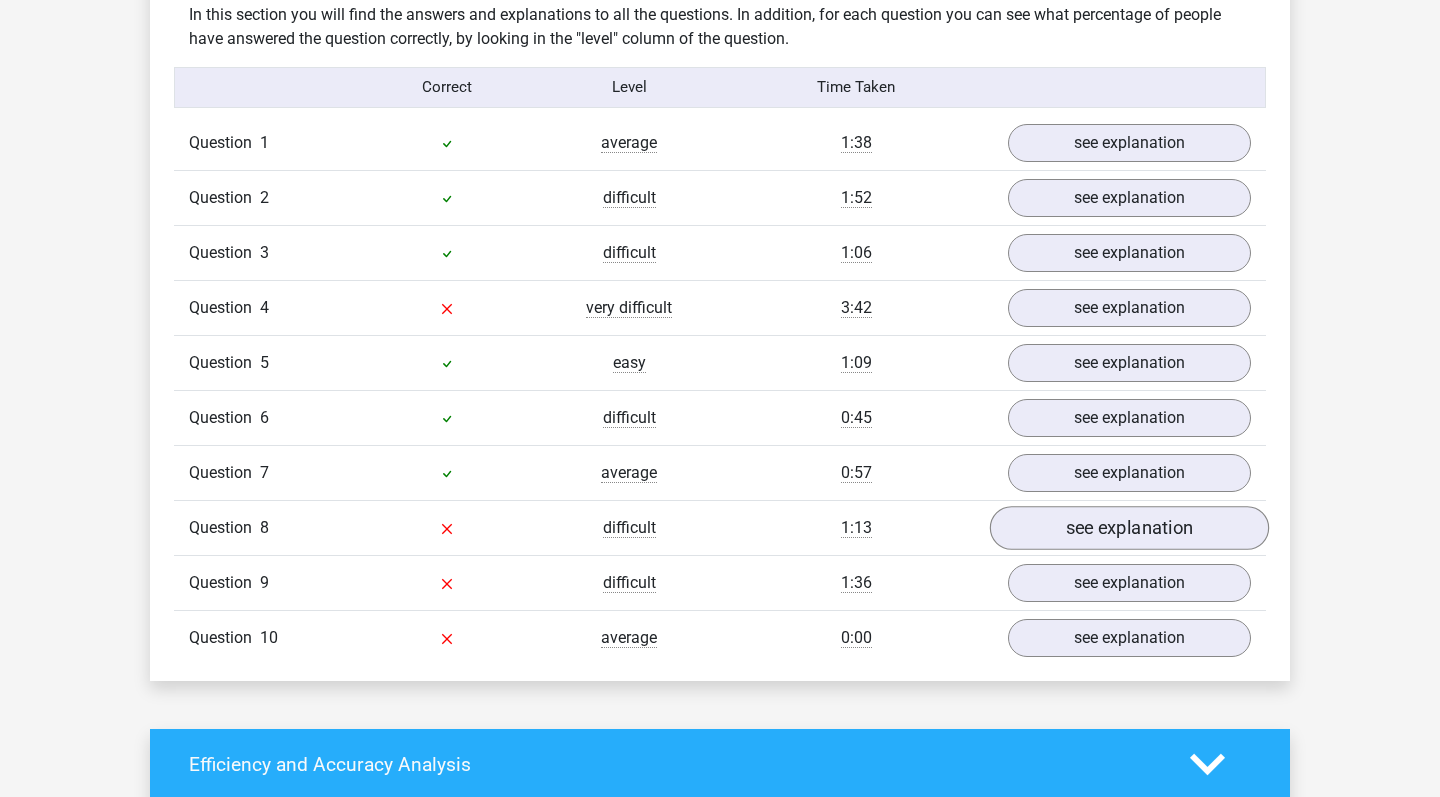 scroll, scrollTop: 1576, scrollLeft: 0, axis: vertical 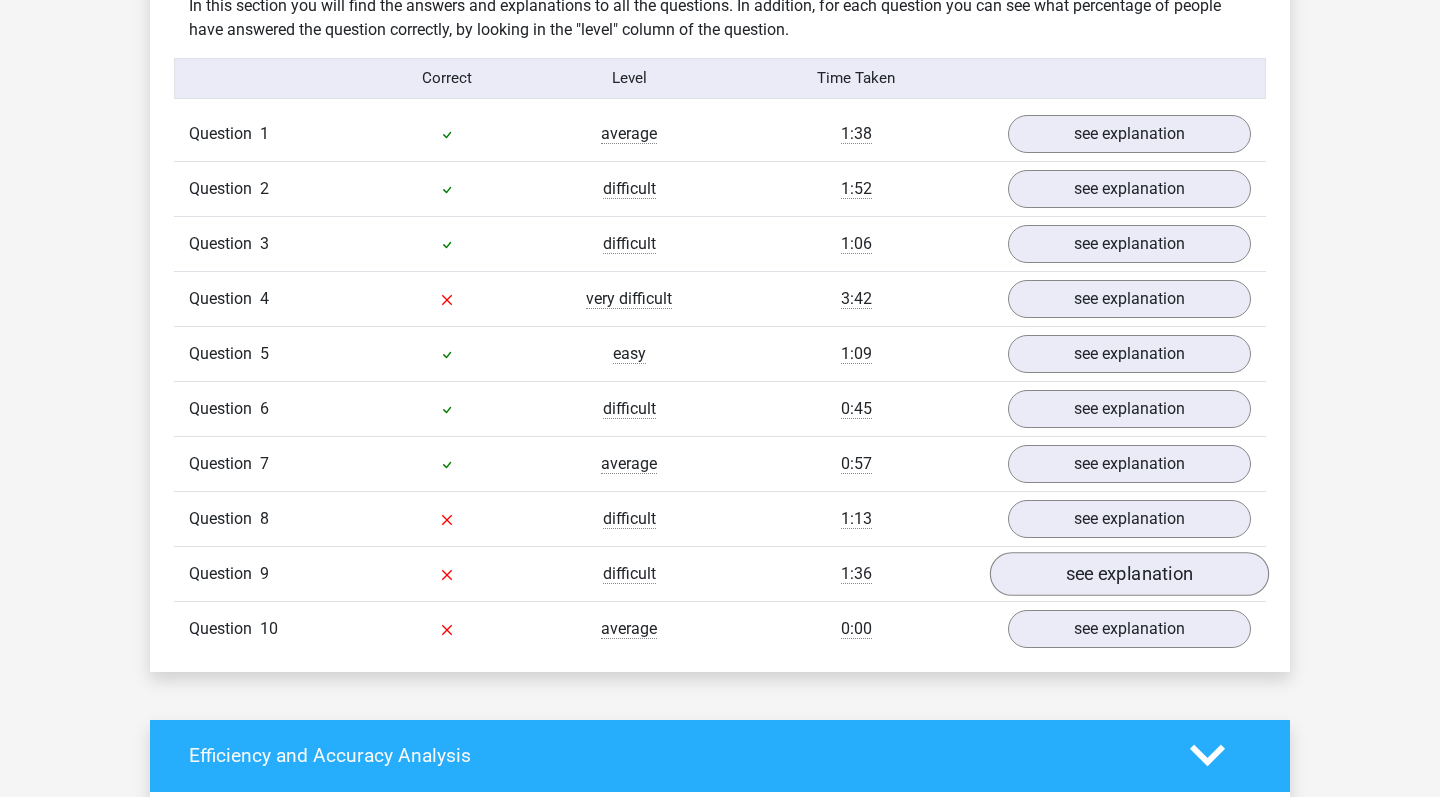 click on "see explanation" at bounding box center [1129, 574] 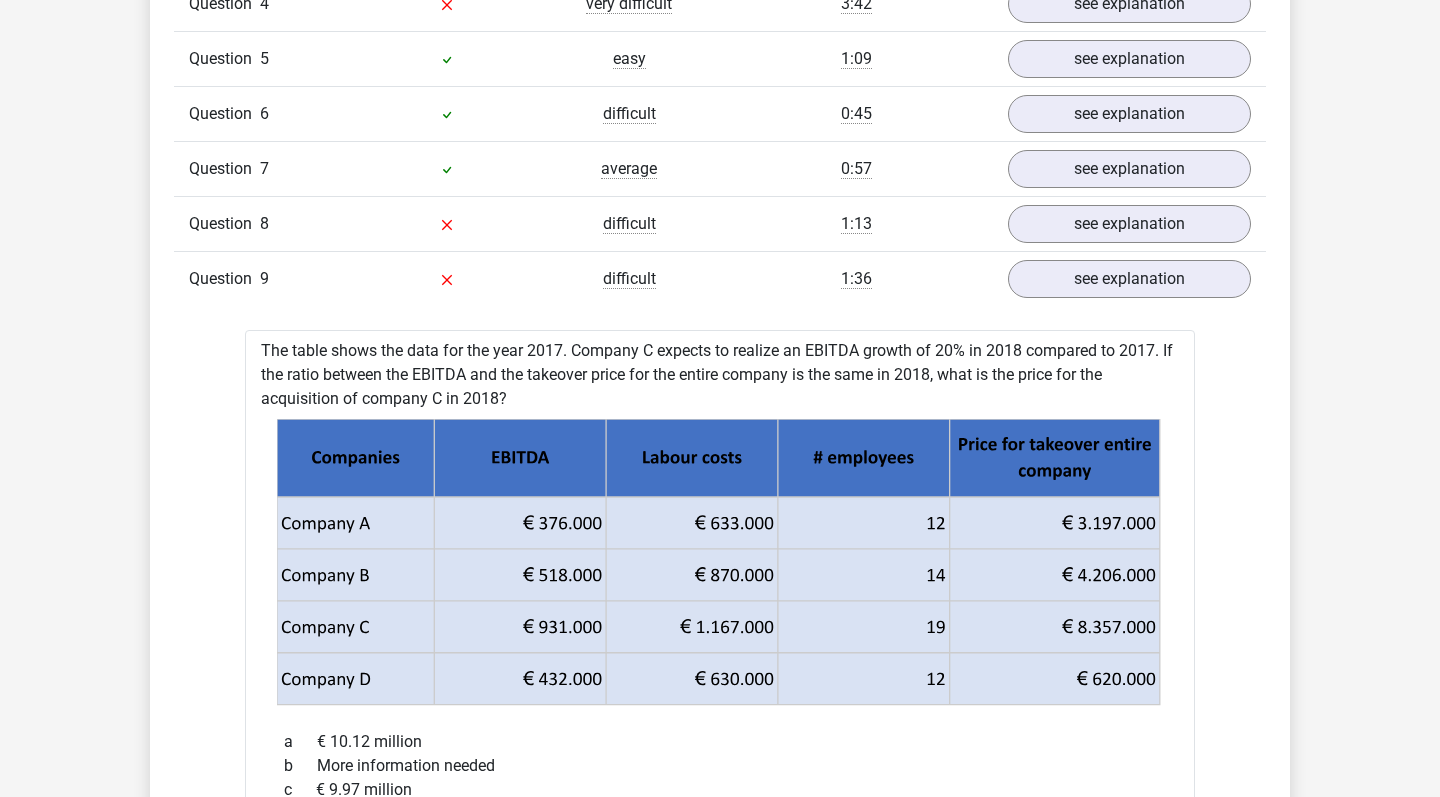 scroll, scrollTop: 1870, scrollLeft: 0, axis: vertical 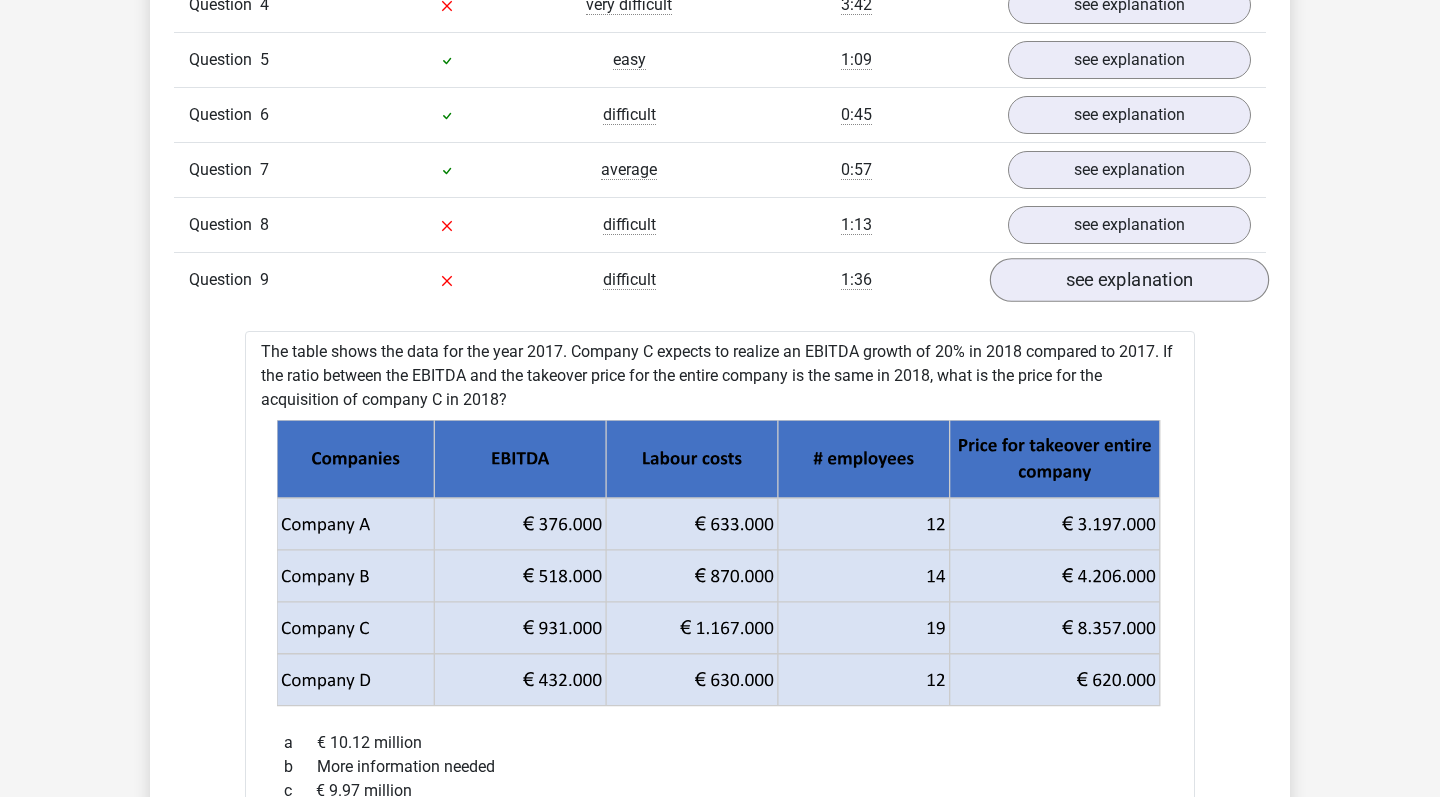 click on "see explanation" at bounding box center [1129, 280] 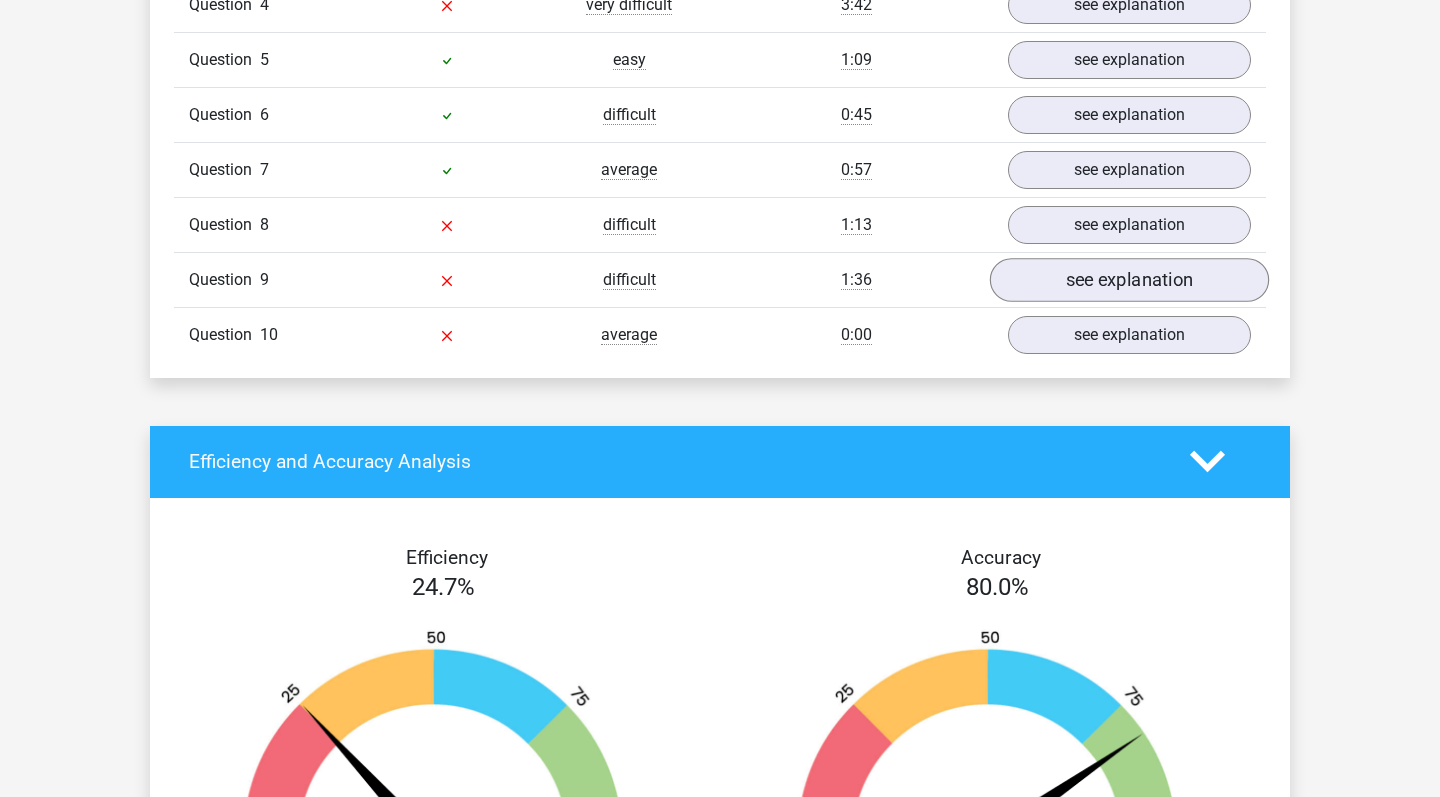 click on "see explanation" at bounding box center (1129, 280) 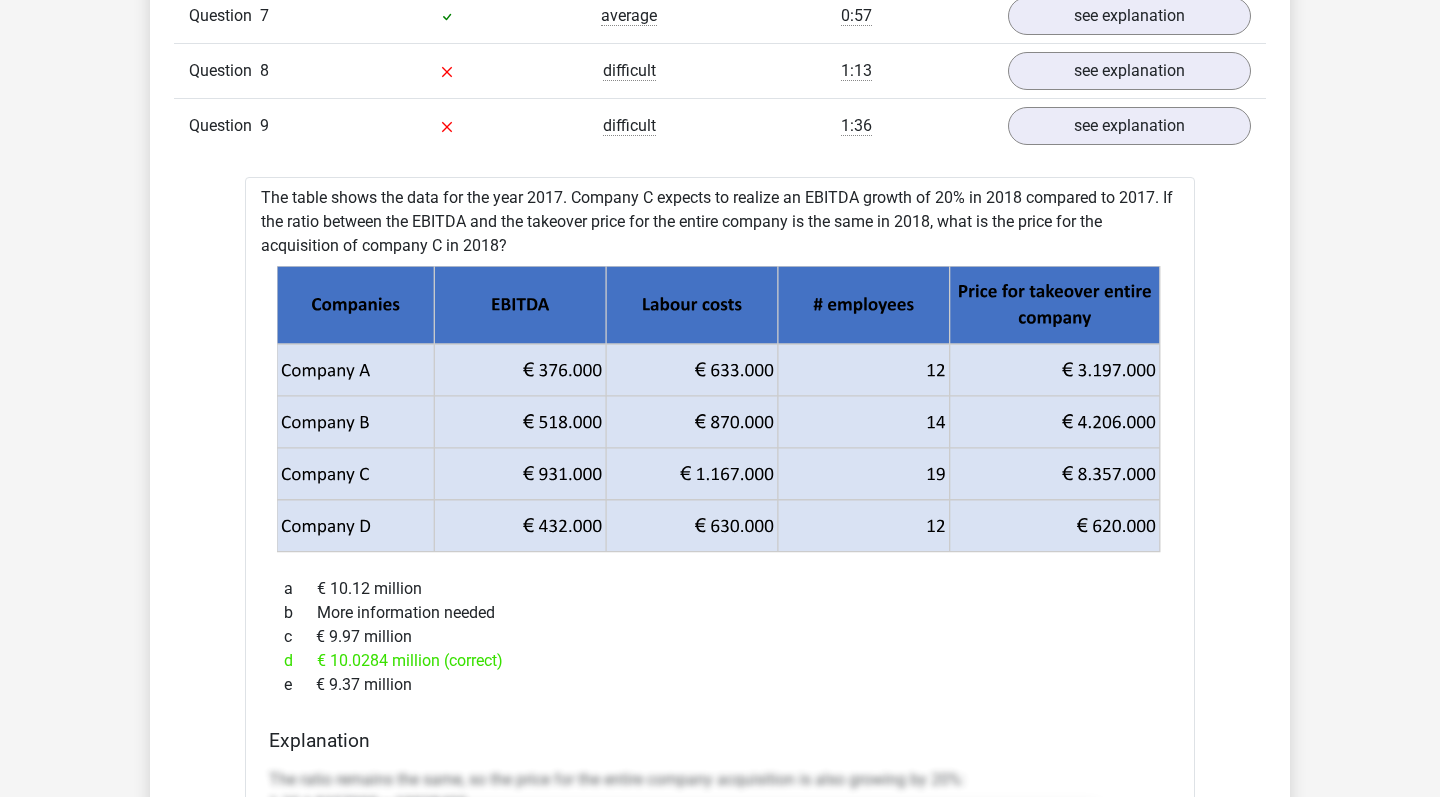 scroll, scrollTop: 1962, scrollLeft: 0, axis: vertical 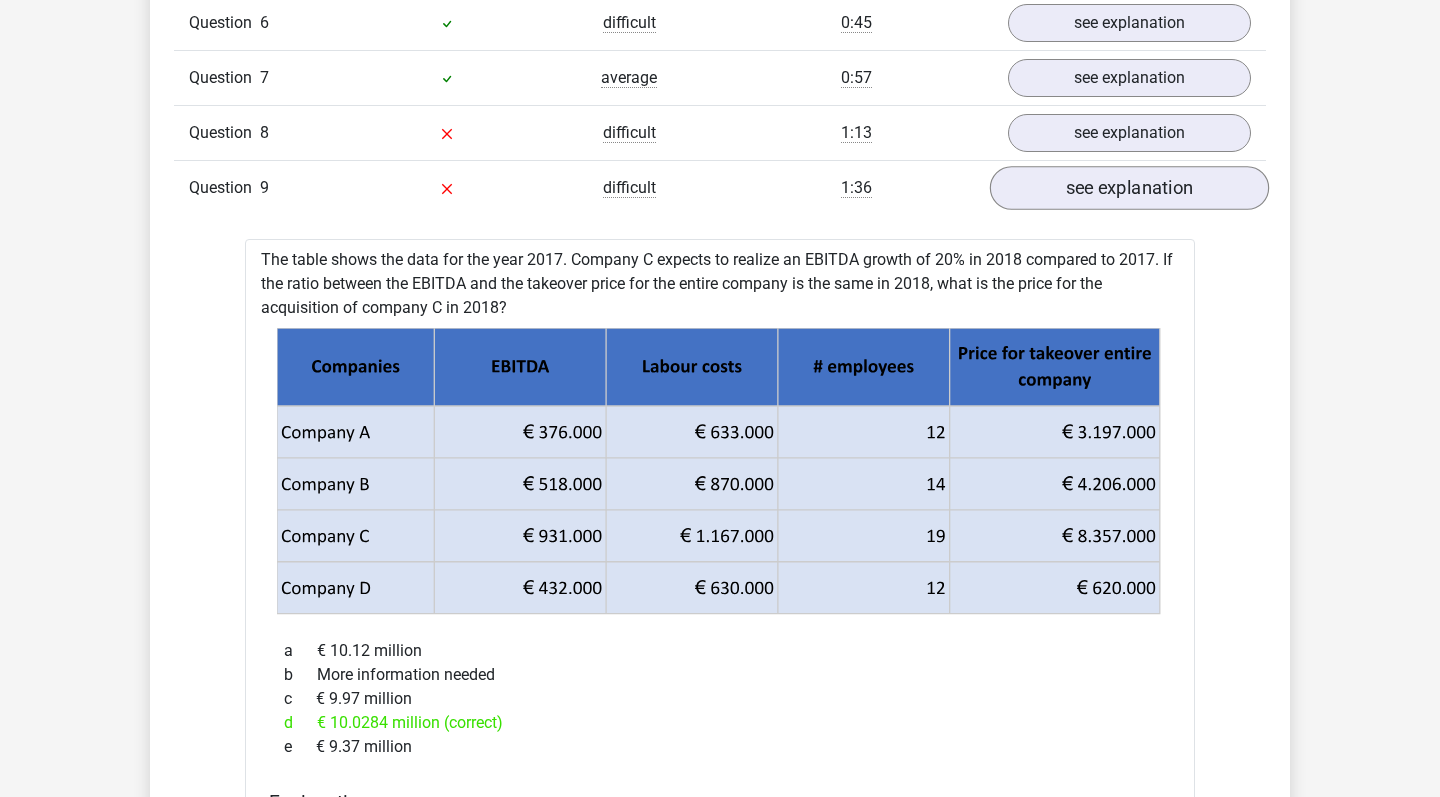 click on "see explanation" at bounding box center [1129, 188] 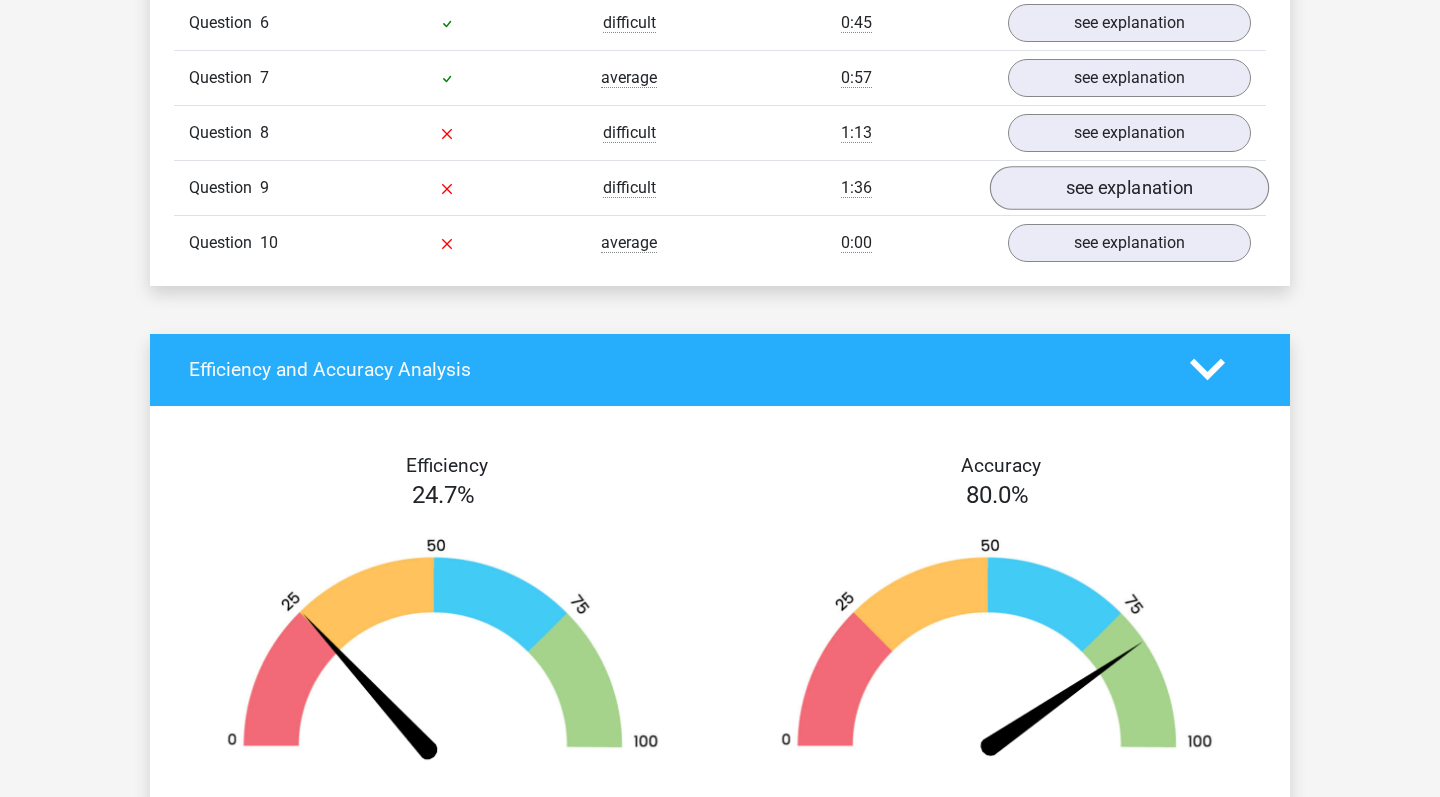 click on "see explanation" at bounding box center [1129, 188] 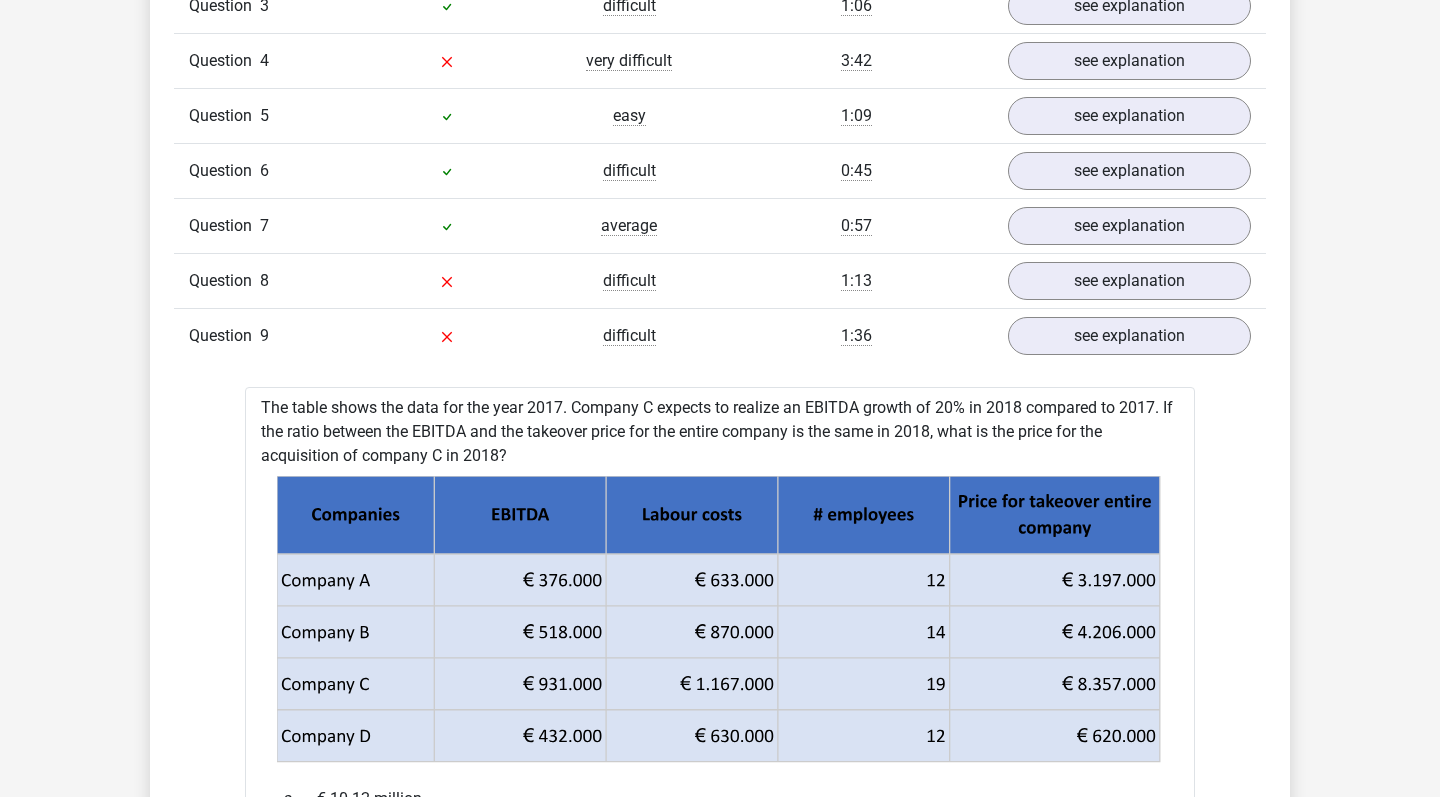 scroll, scrollTop: 1817, scrollLeft: 0, axis: vertical 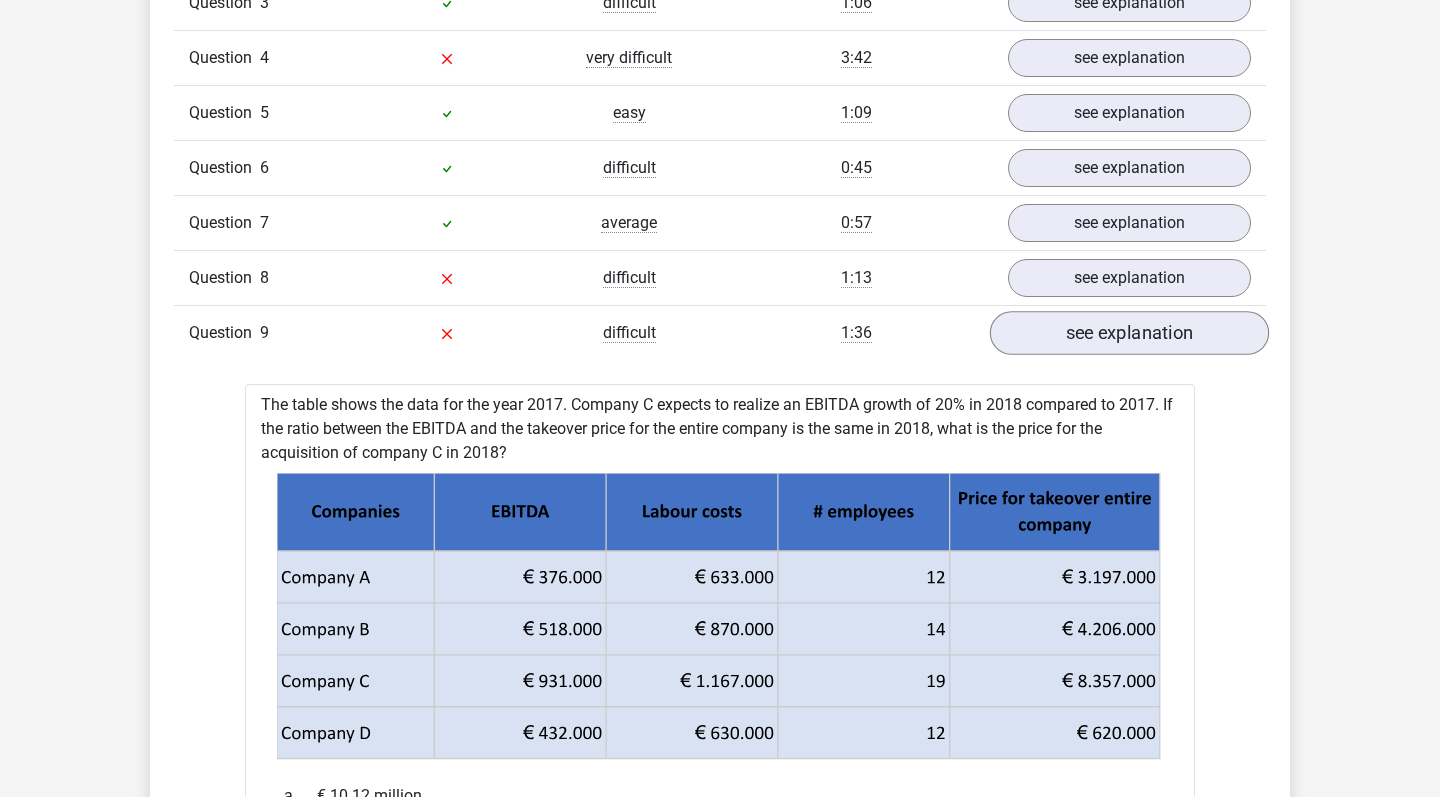 click on "see explanation" at bounding box center [1129, 333] 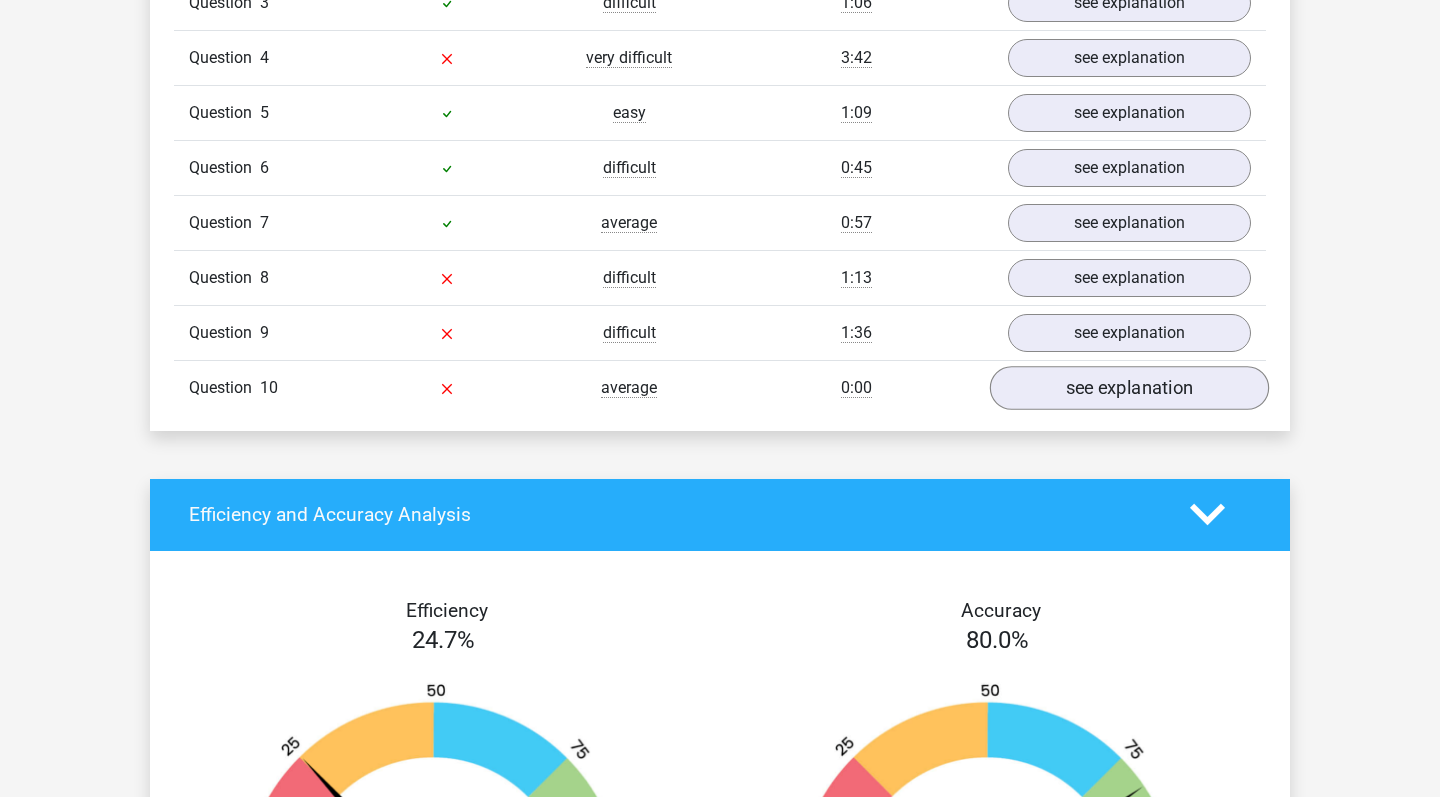 click on "see explanation" at bounding box center [1129, 388] 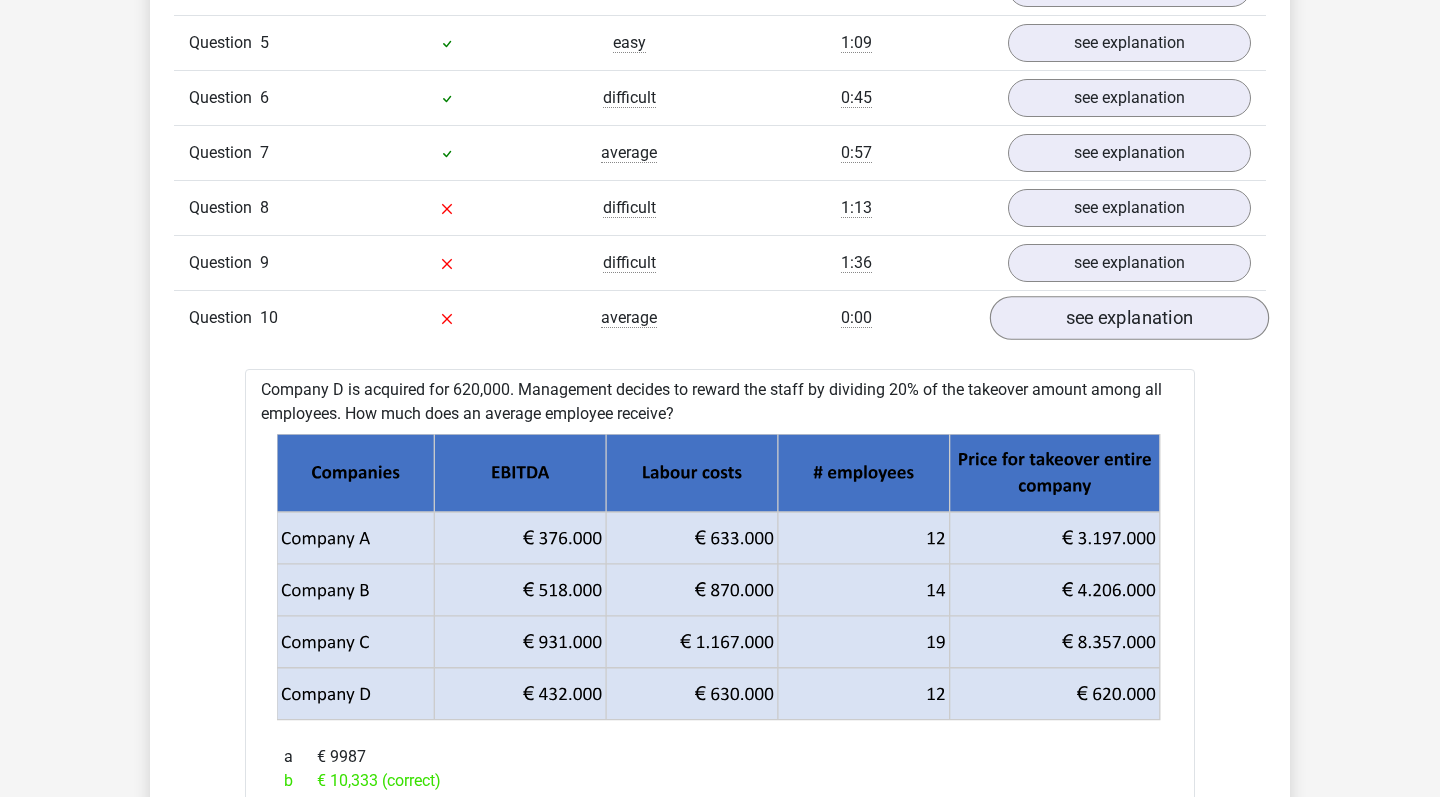 scroll, scrollTop: 1887, scrollLeft: 0, axis: vertical 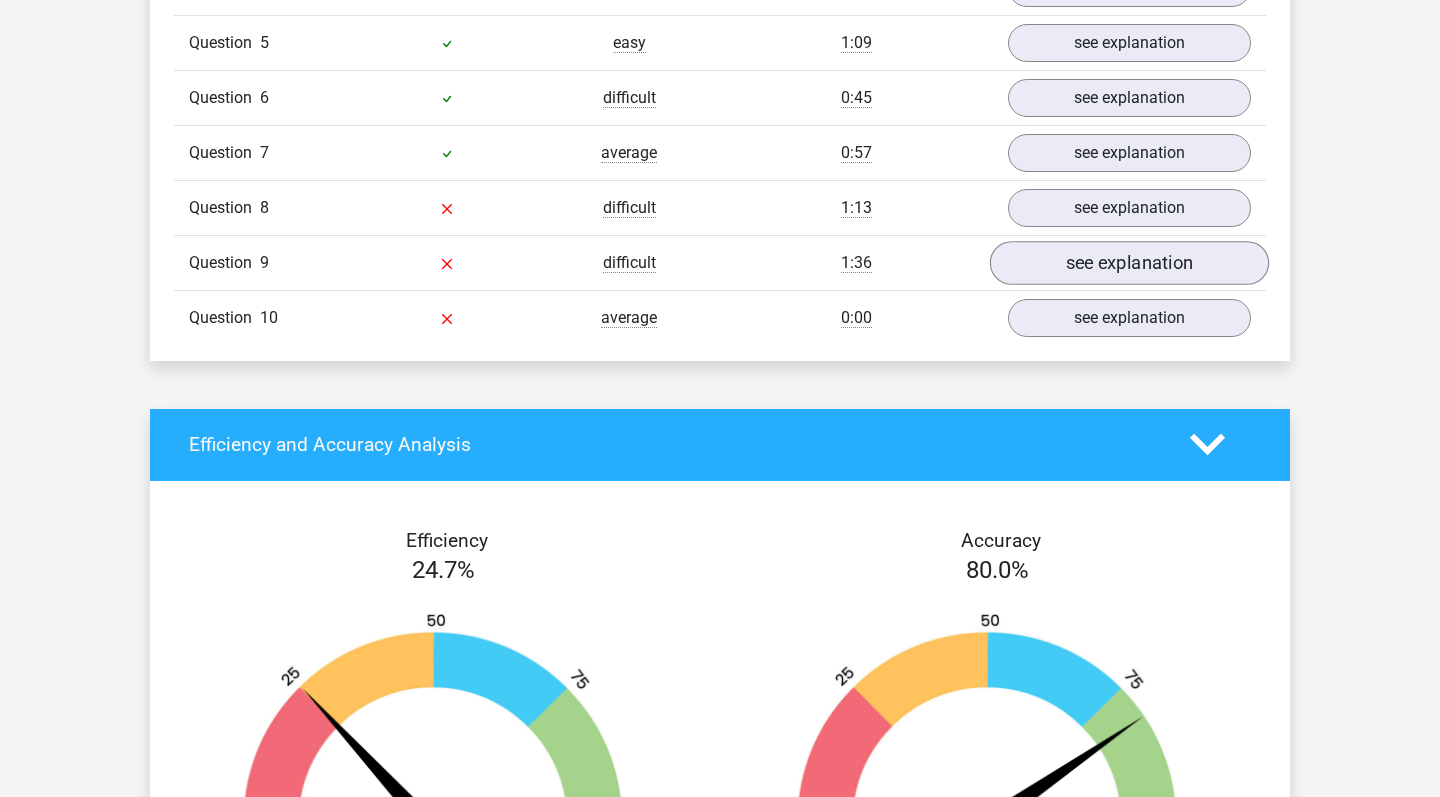 click on "see explanation" at bounding box center [1129, 263] 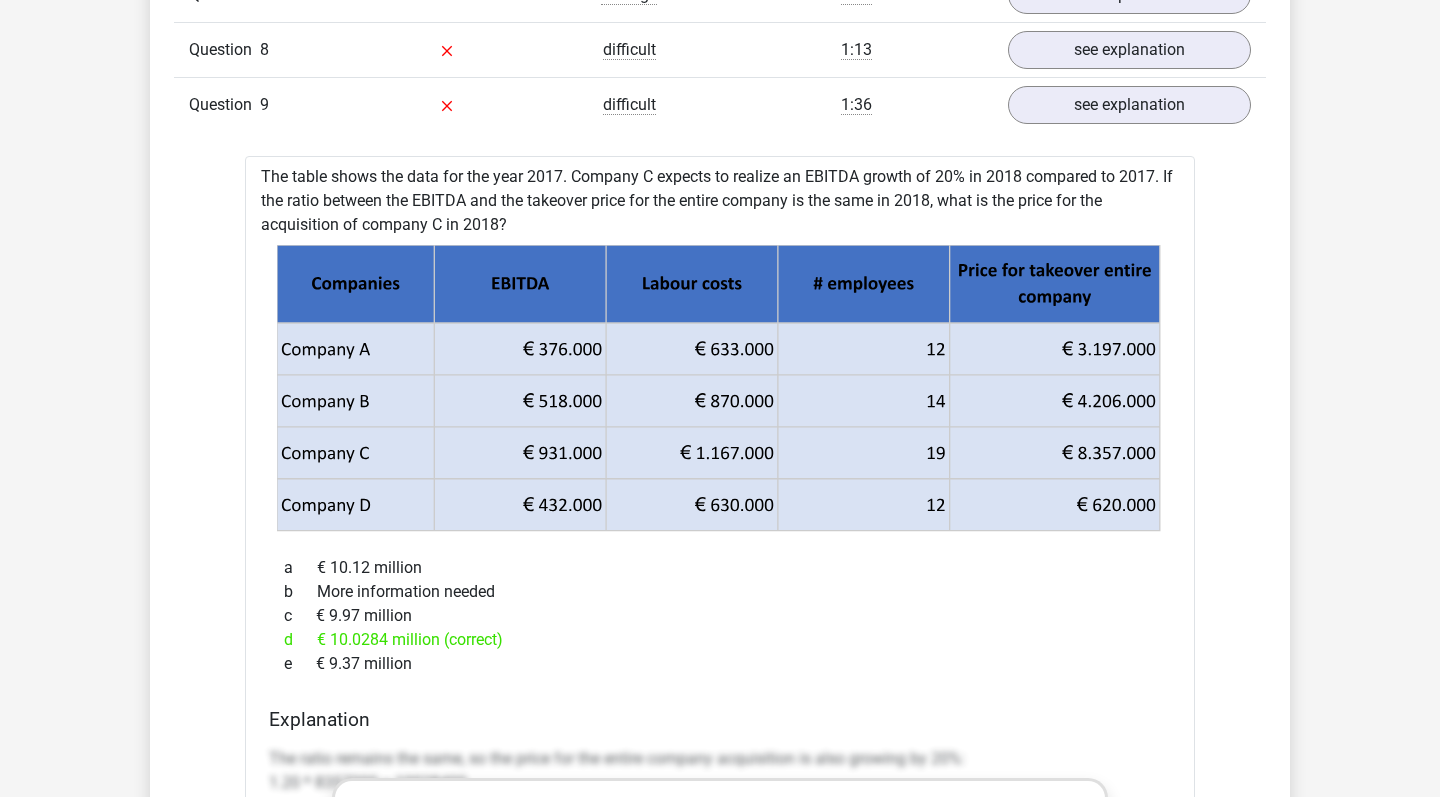 scroll, scrollTop: 2055, scrollLeft: 0, axis: vertical 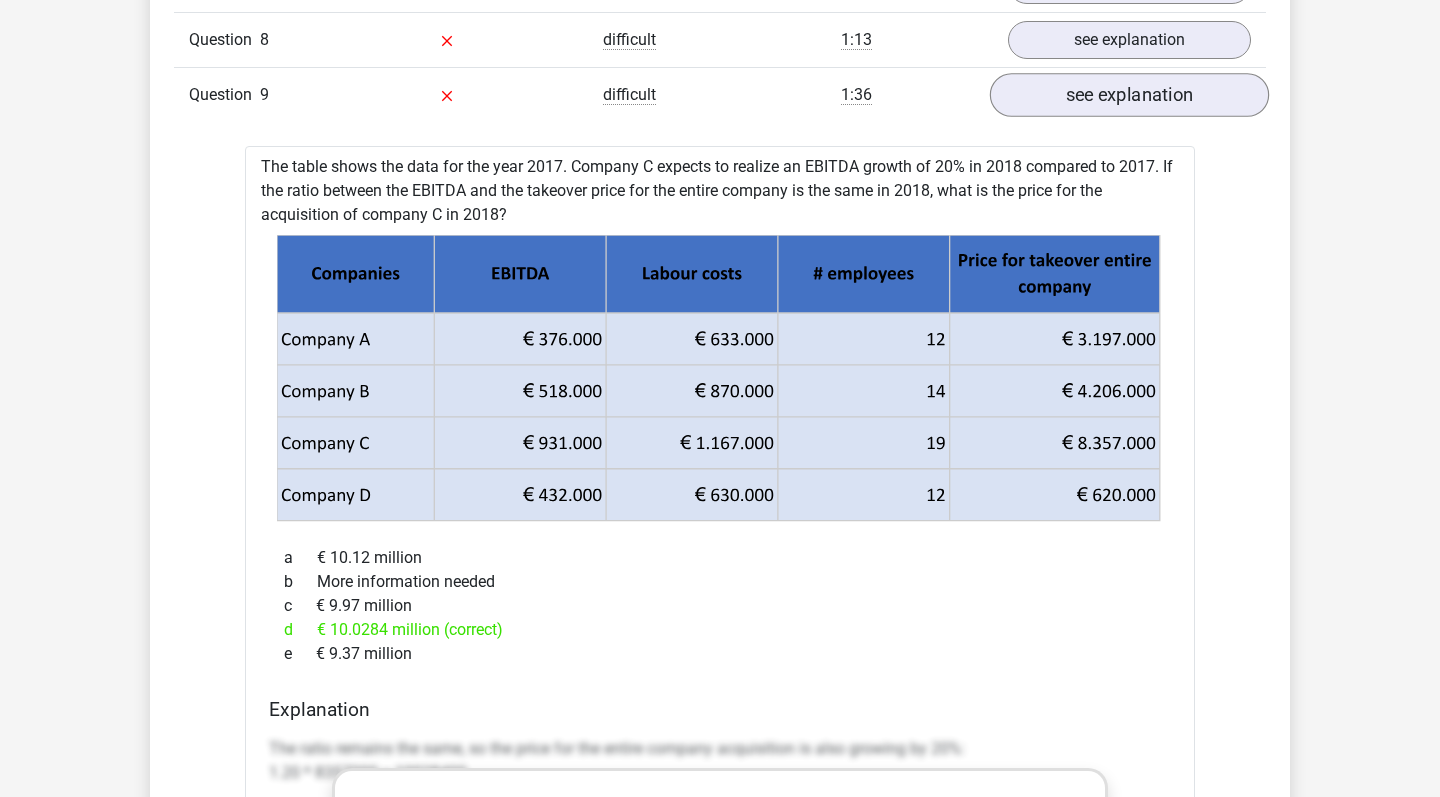 click on "see explanation" at bounding box center [1129, 95] 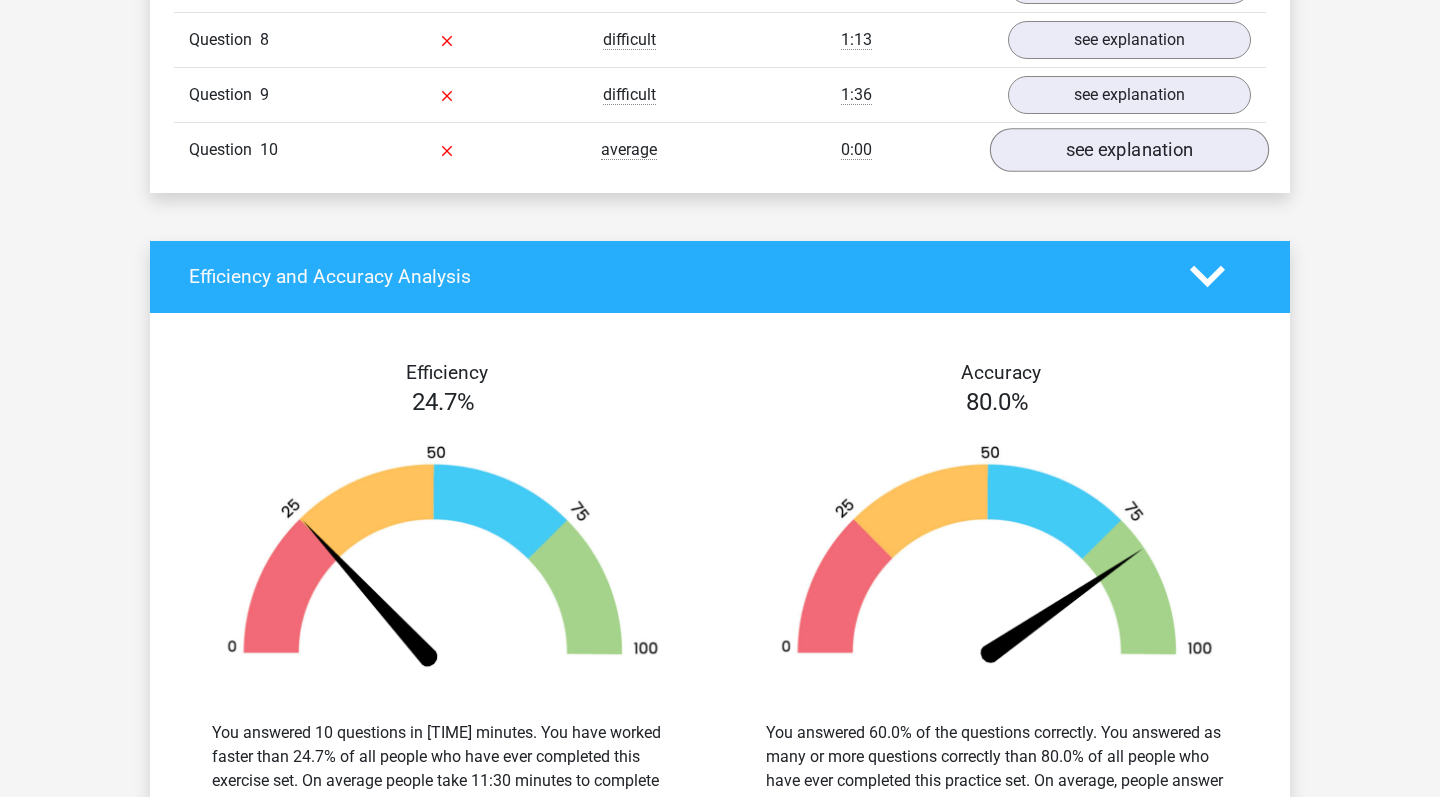 click on "see explanation" at bounding box center [1129, 150] 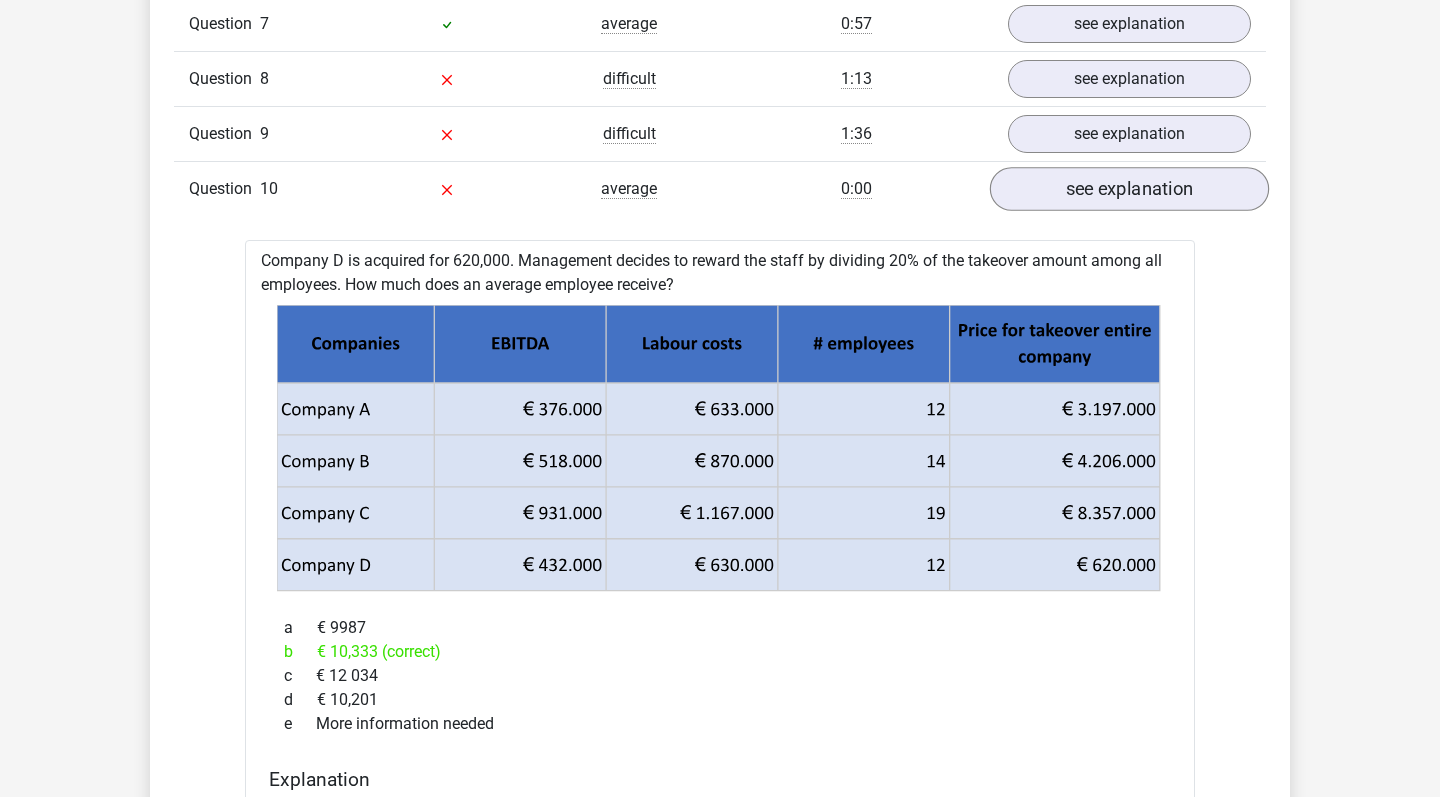 scroll, scrollTop: 2014, scrollLeft: 0, axis: vertical 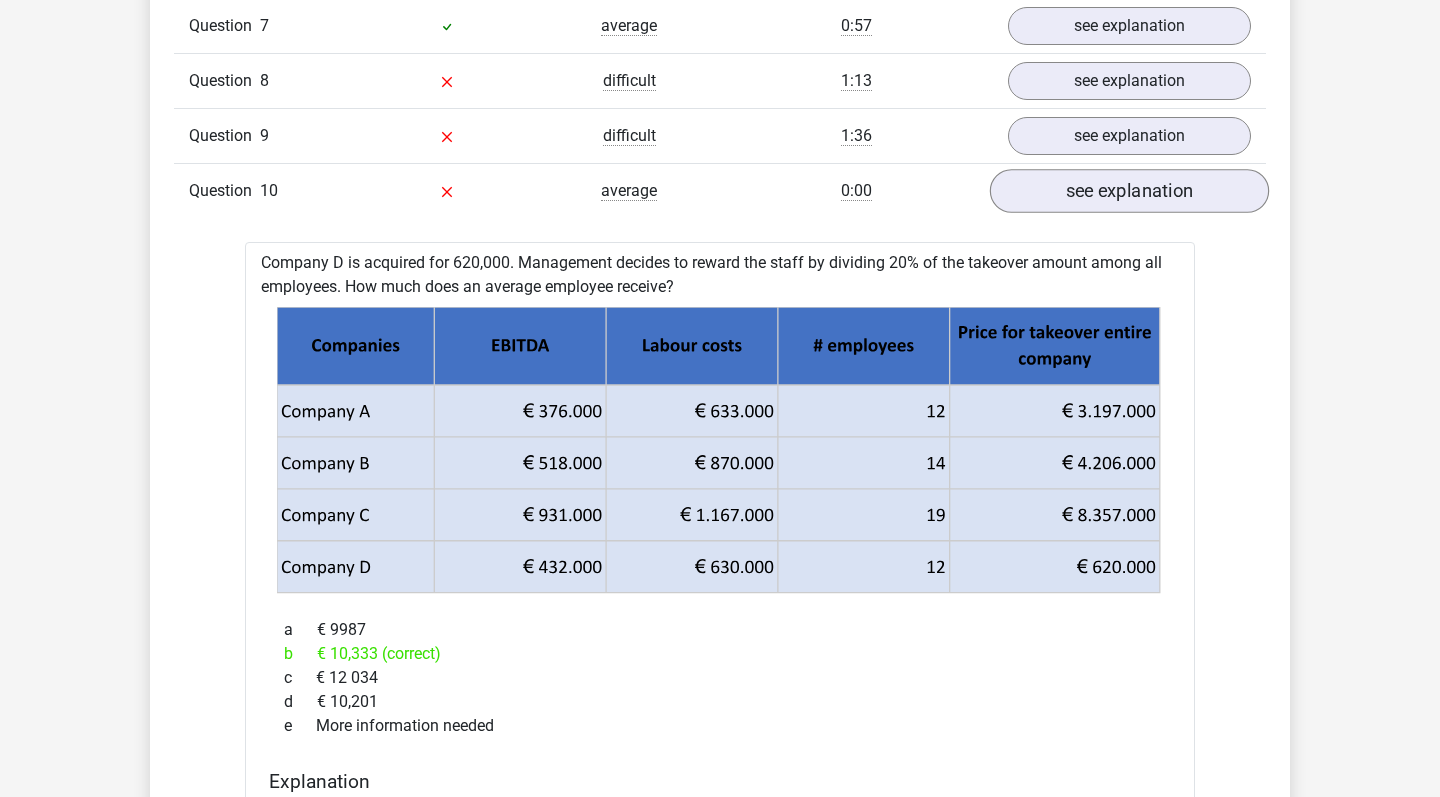 click on "see explanation" at bounding box center (1129, 191) 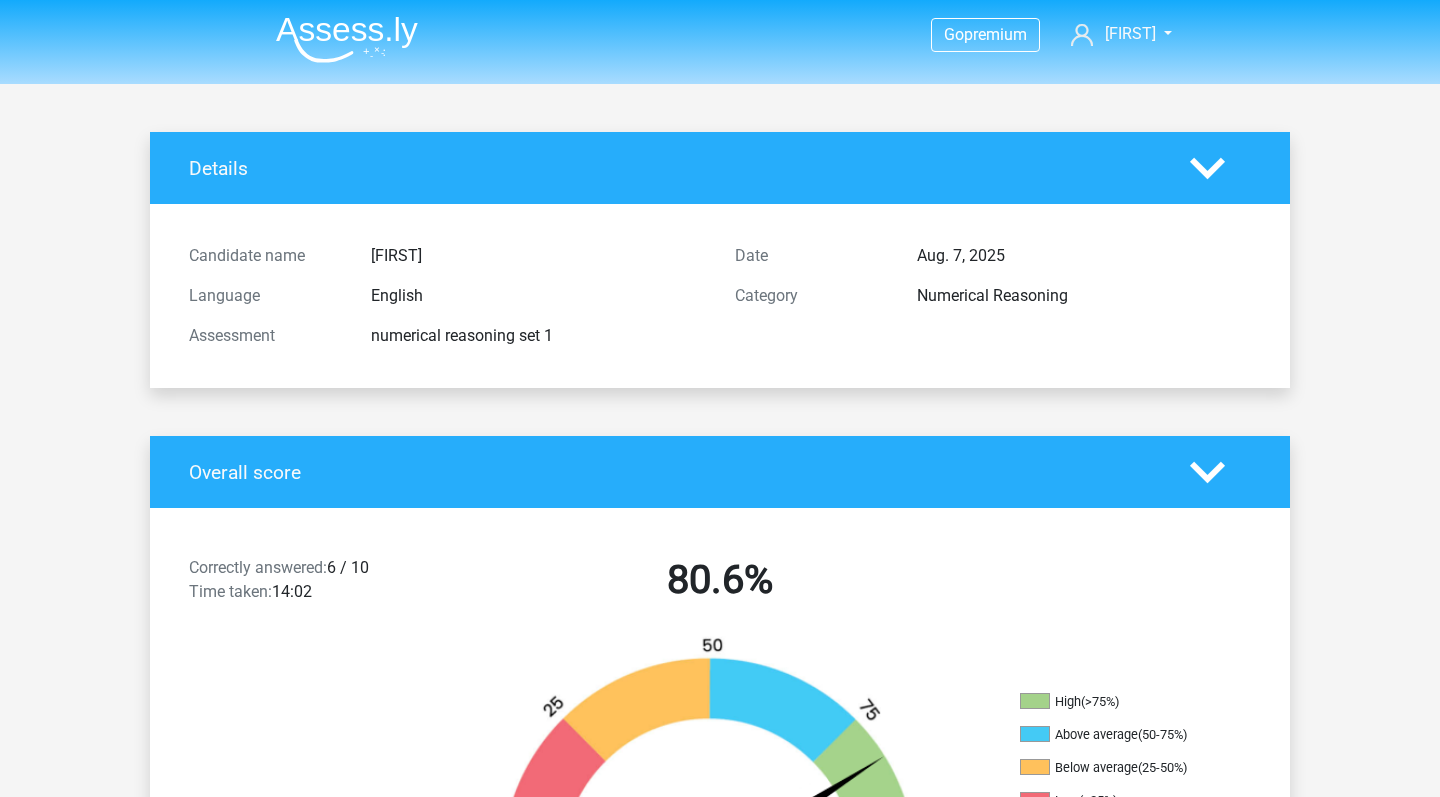 scroll, scrollTop: 0, scrollLeft: 0, axis: both 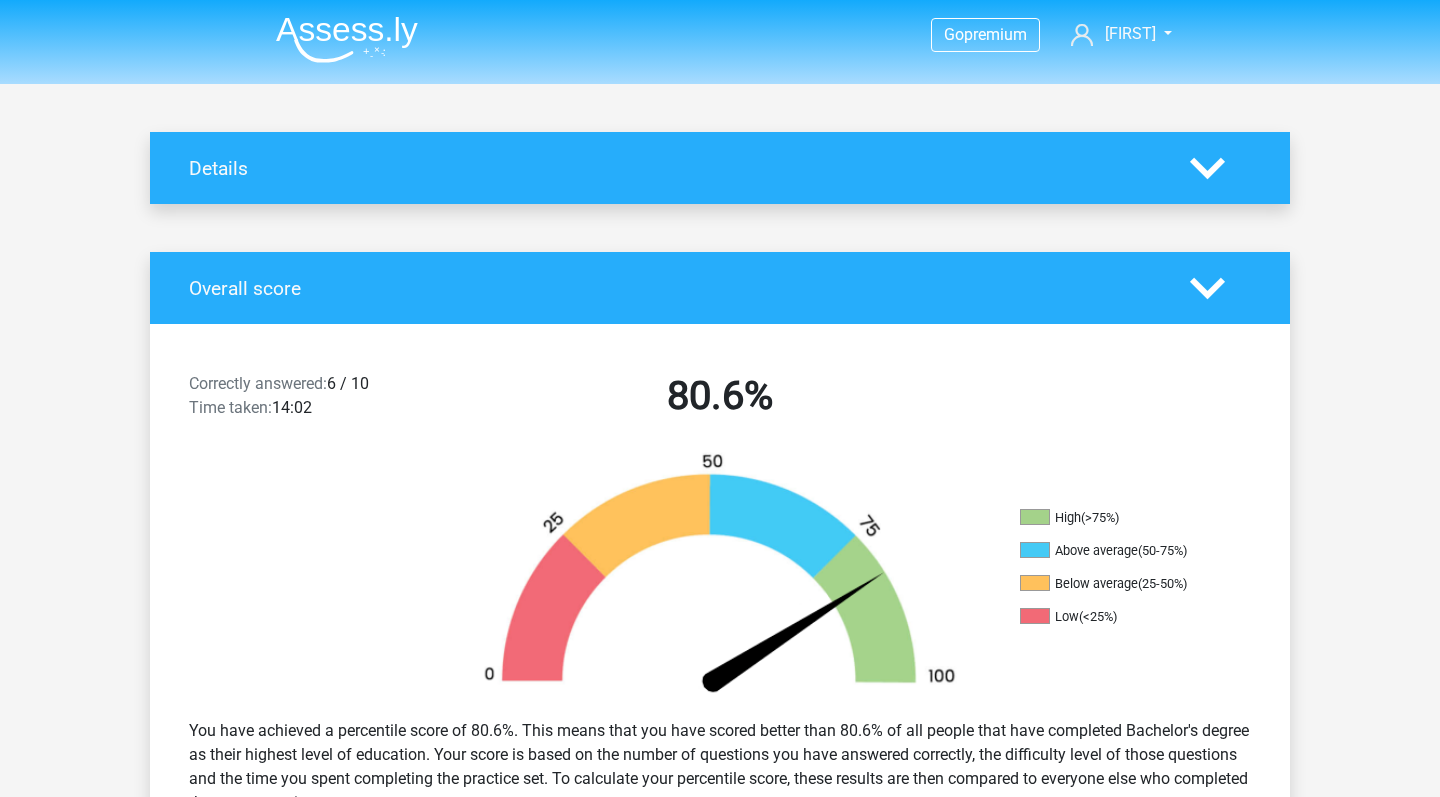 click 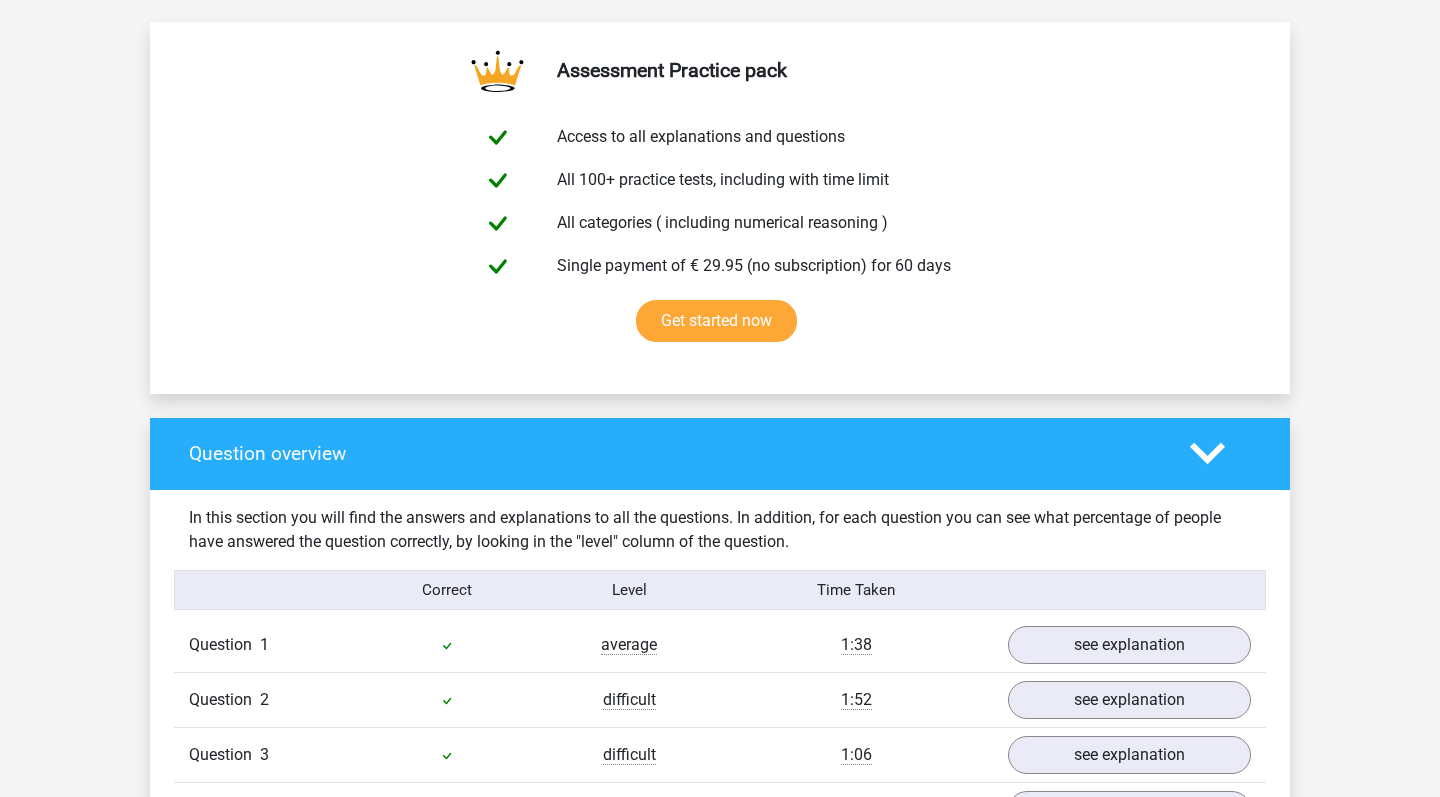scroll, scrollTop: 529, scrollLeft: 0, axis: vertical 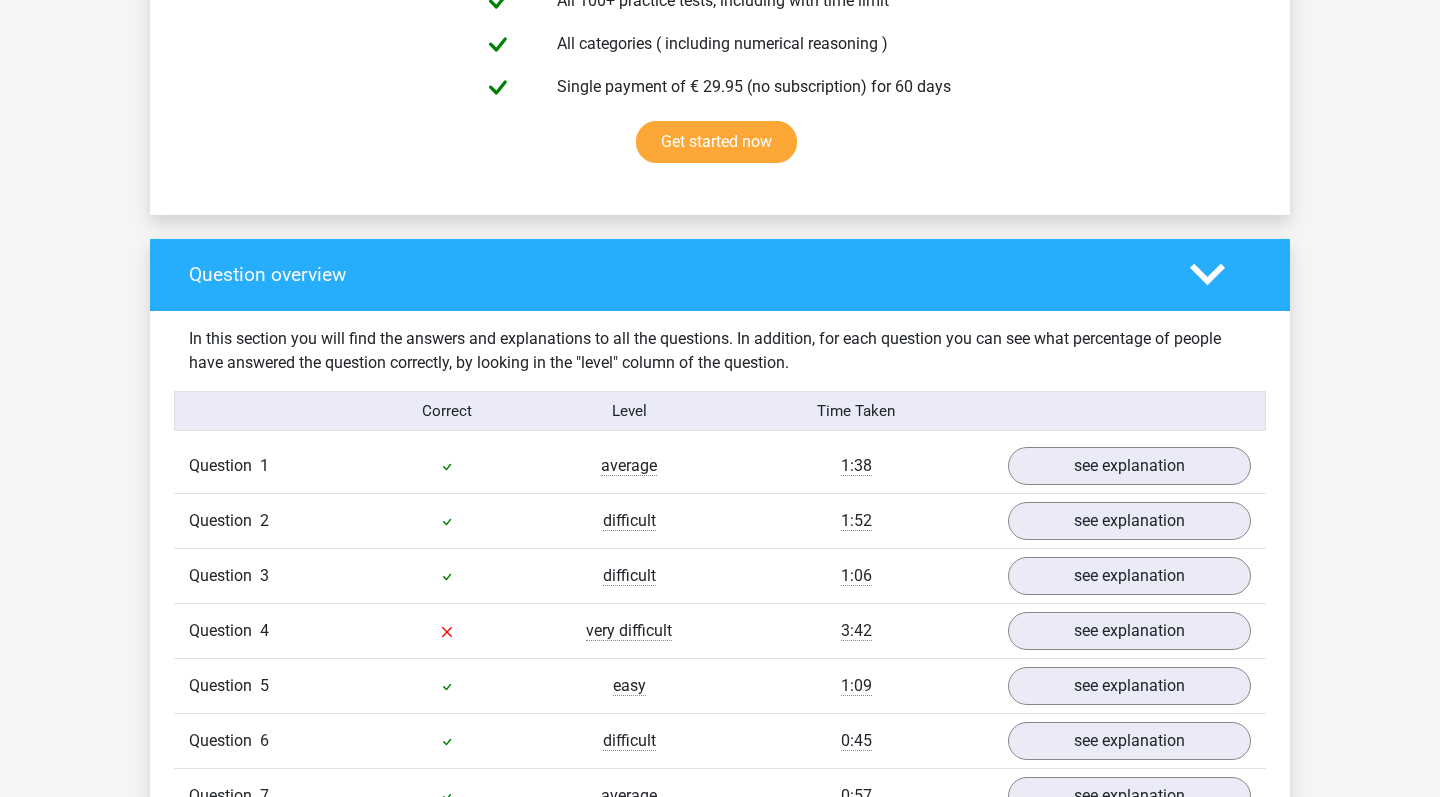 click 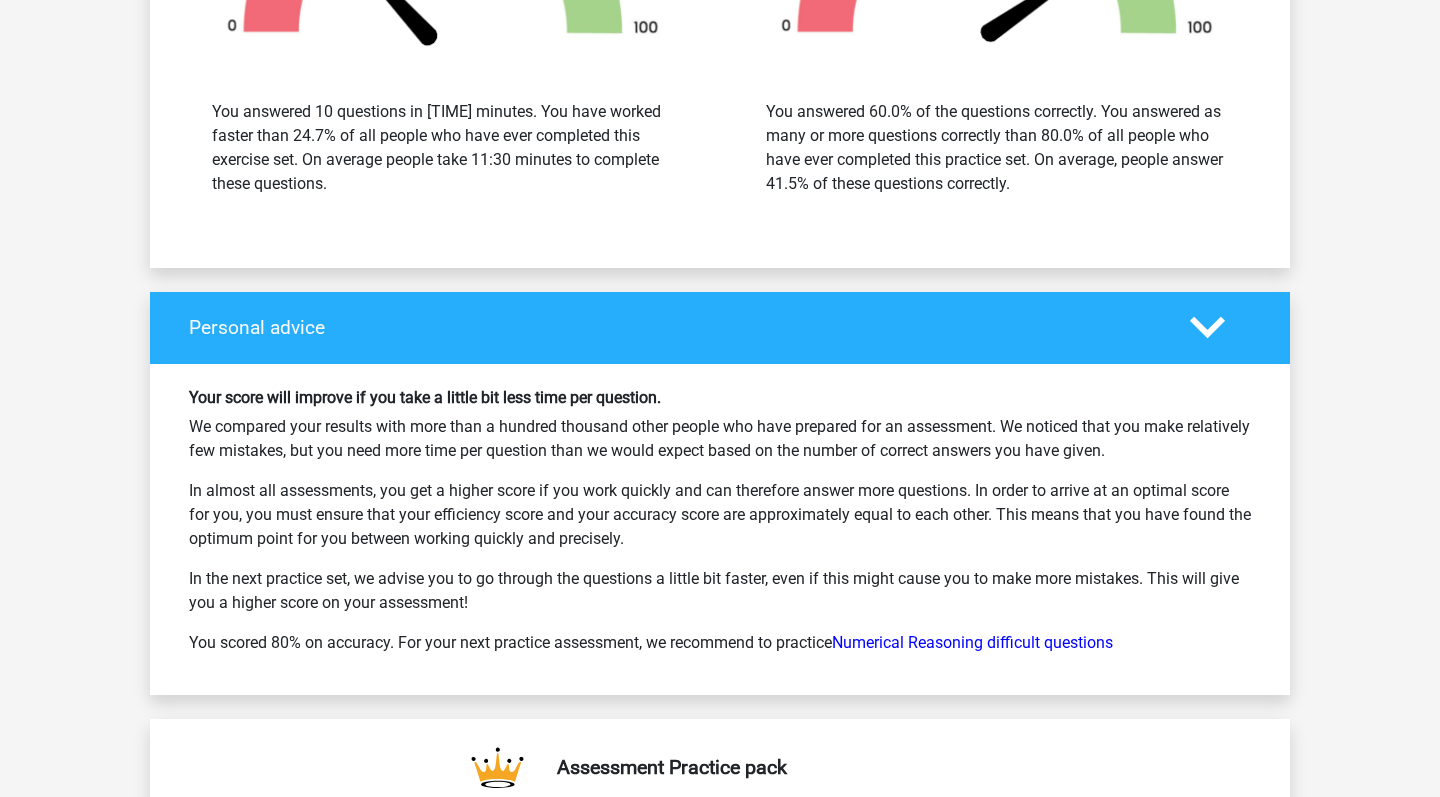 scroll, scrollTop: 1270, scrollLeft: 0, axis: vertical 